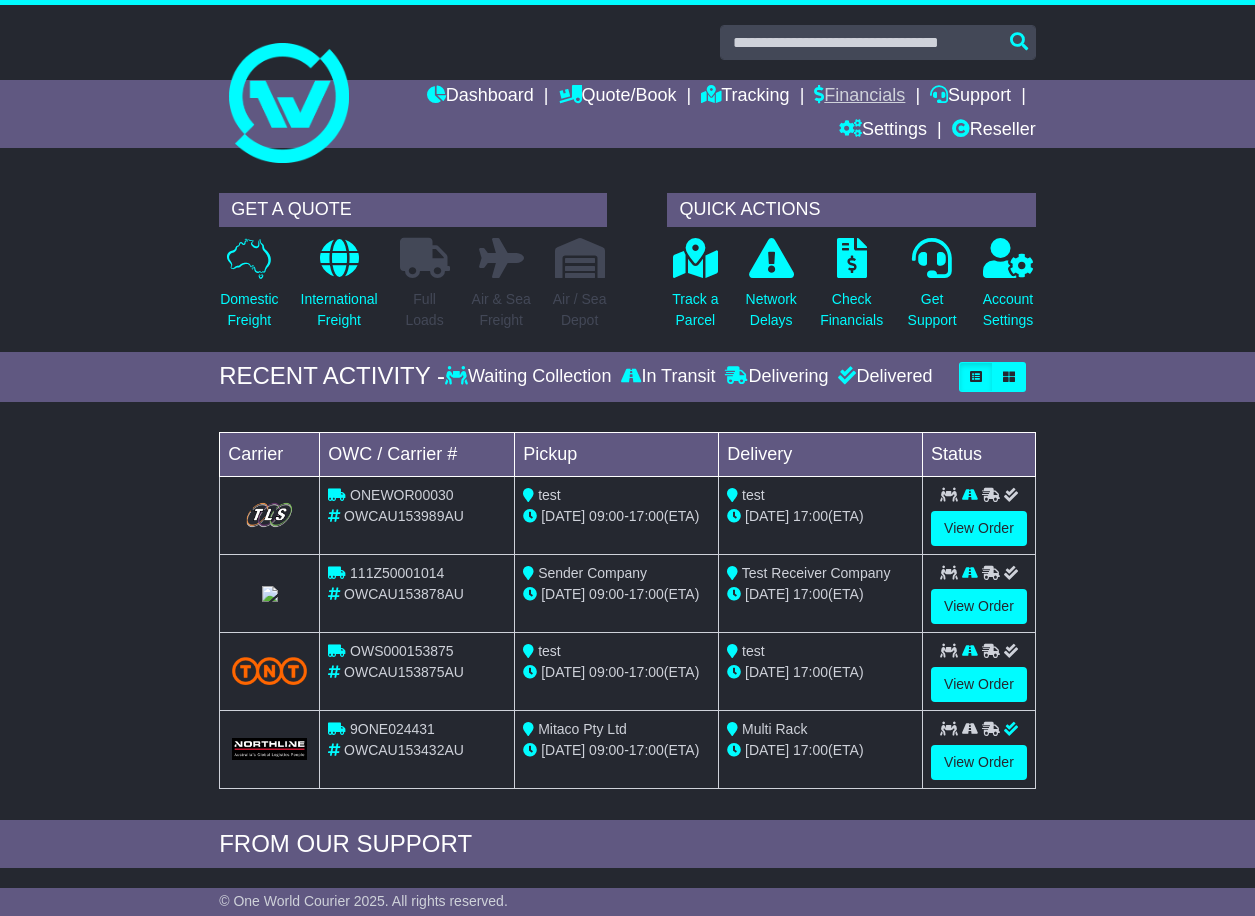 scroll, scrollTop: 0, scrollLeft: 0, axis: both 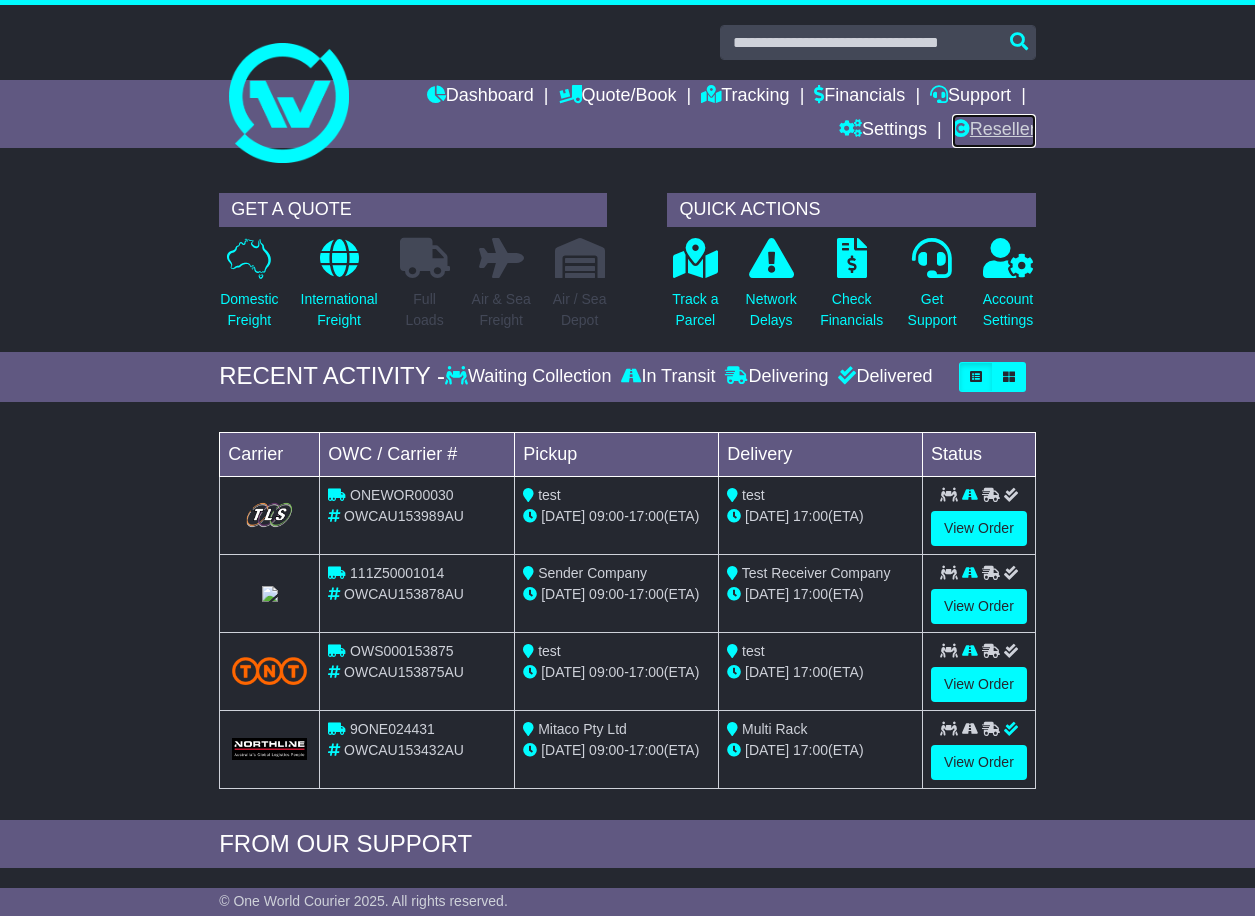 click on "Reseller" at bounding box center (994, 131) 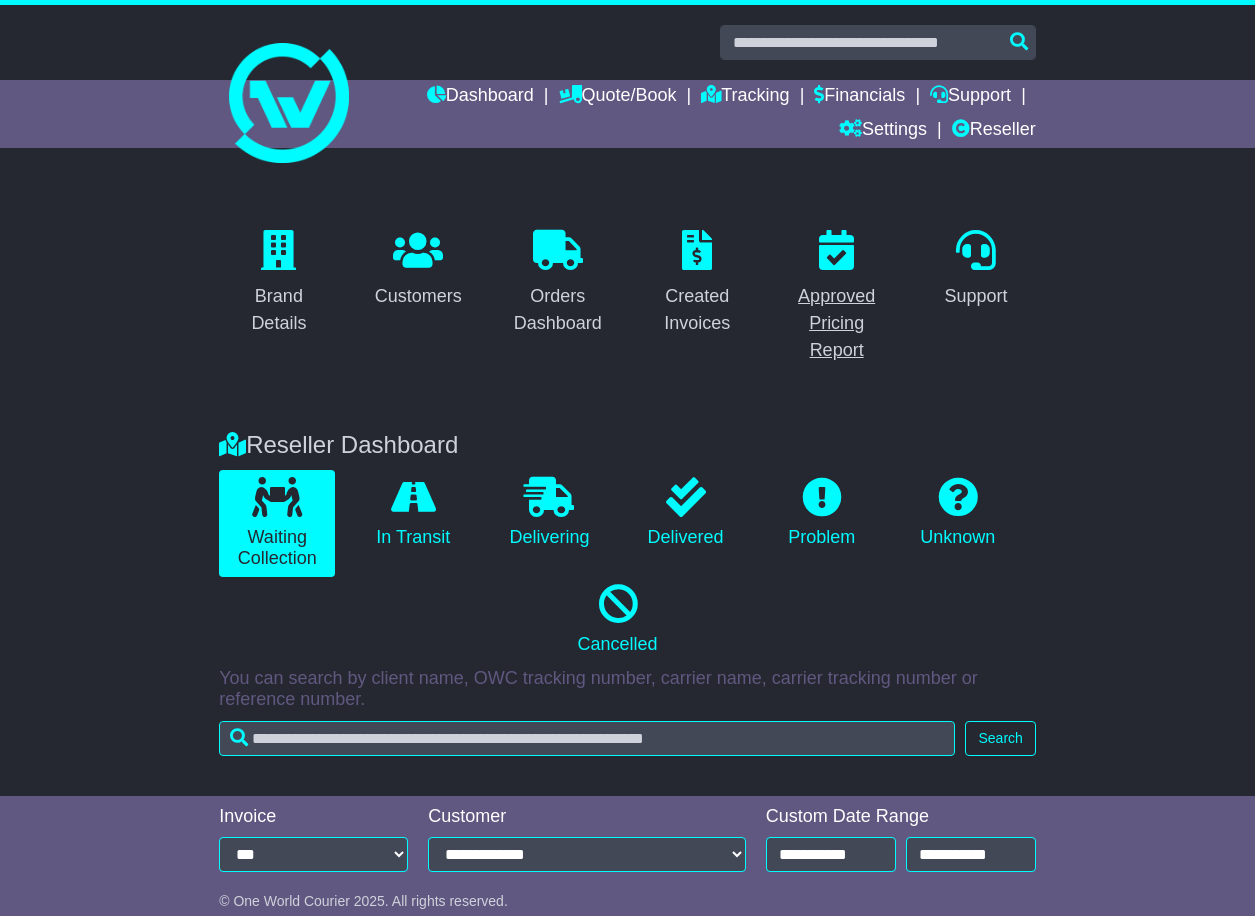 scroll, scrollTop: 0, scrollLeft: 0, axis: both 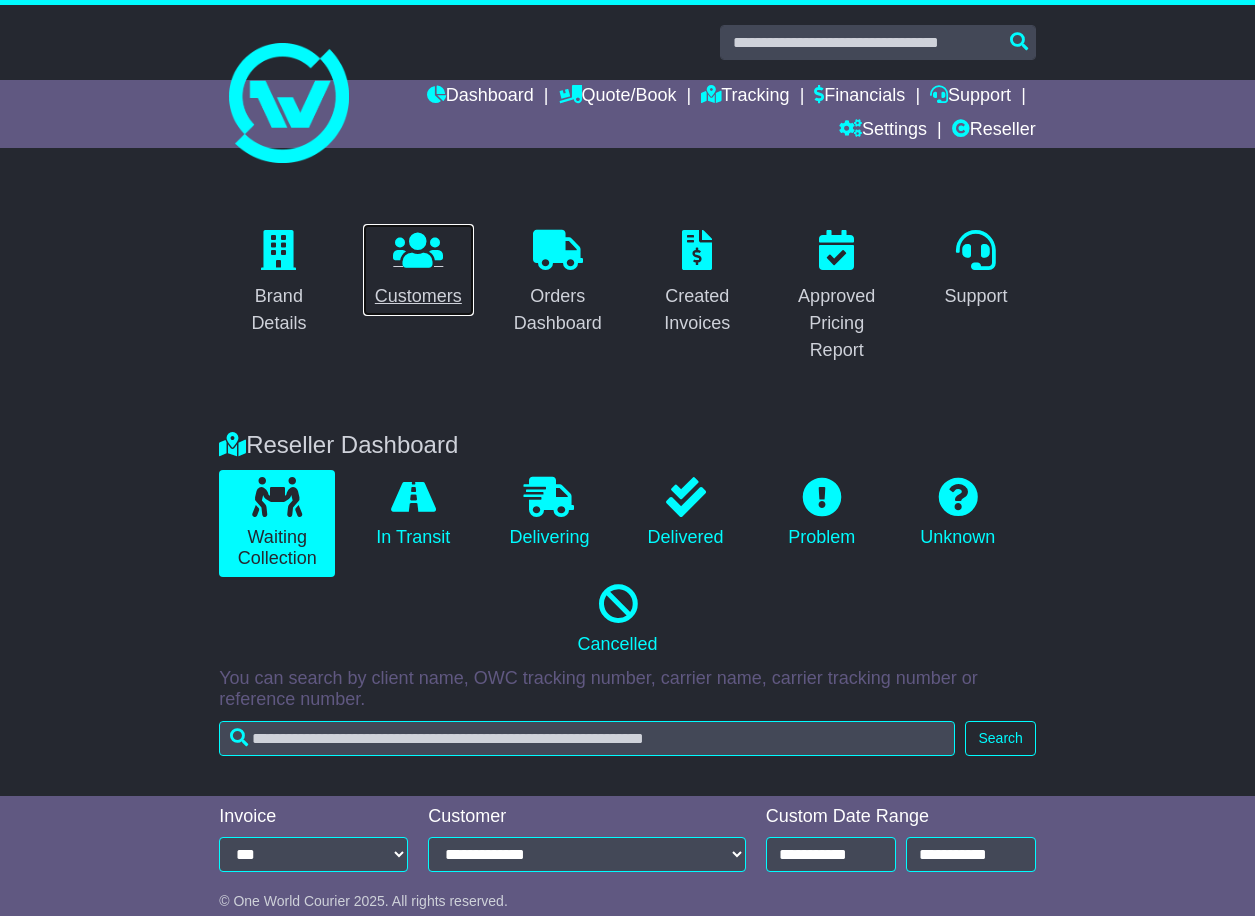 click on "Customers" at bounding box center [418, 296] 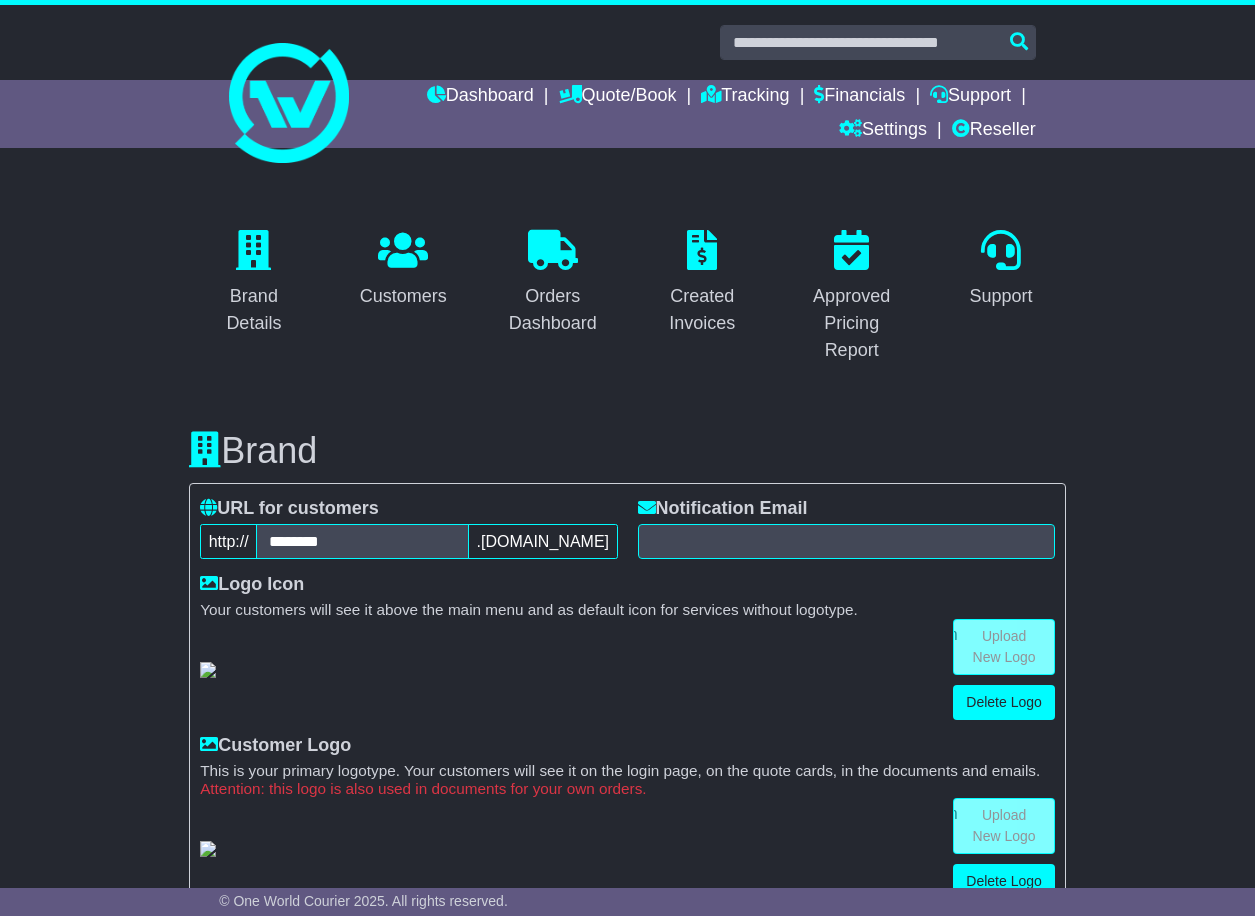 scroll, scrollTop: 1201, scrollLeft: 0, axis: vertical 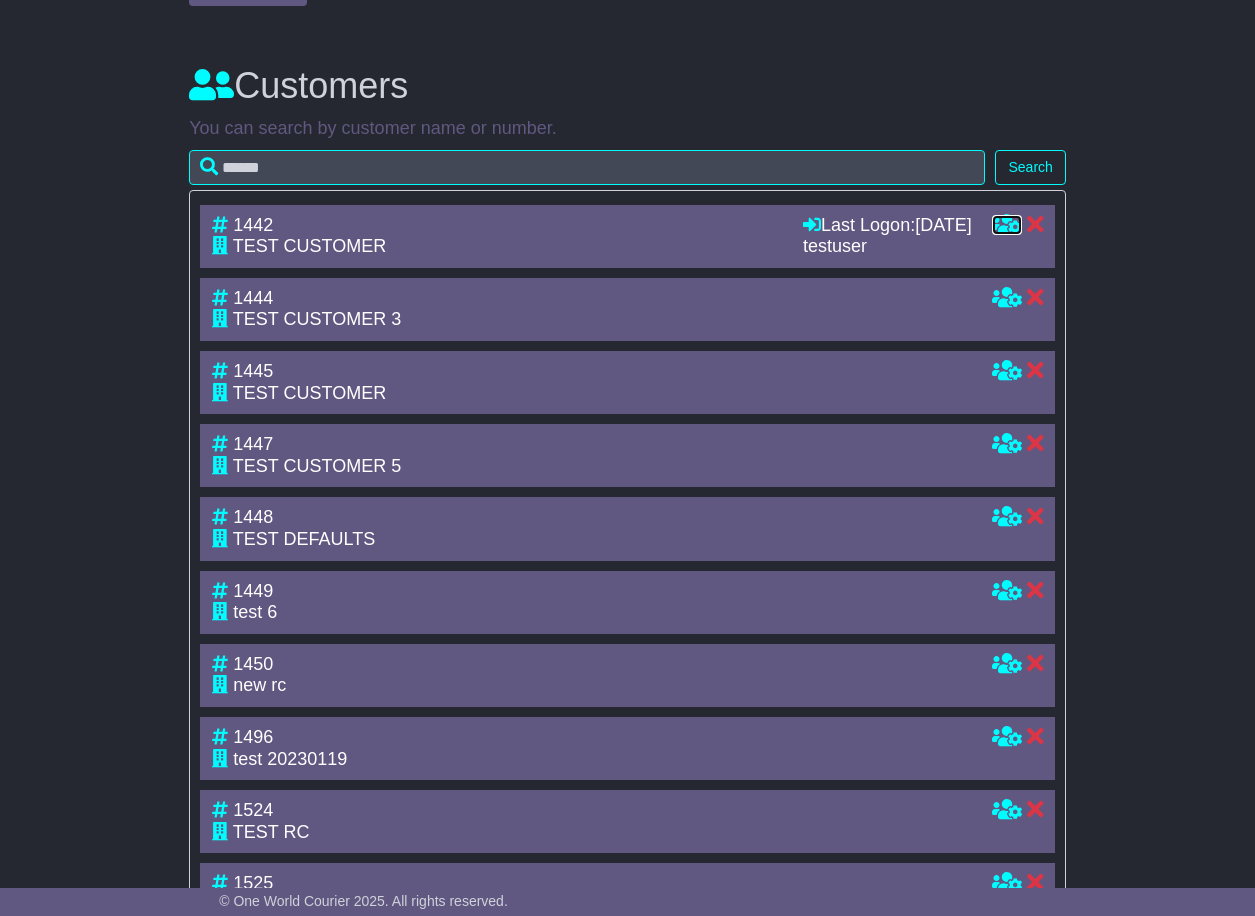 click at bounding box center [1007, 224] 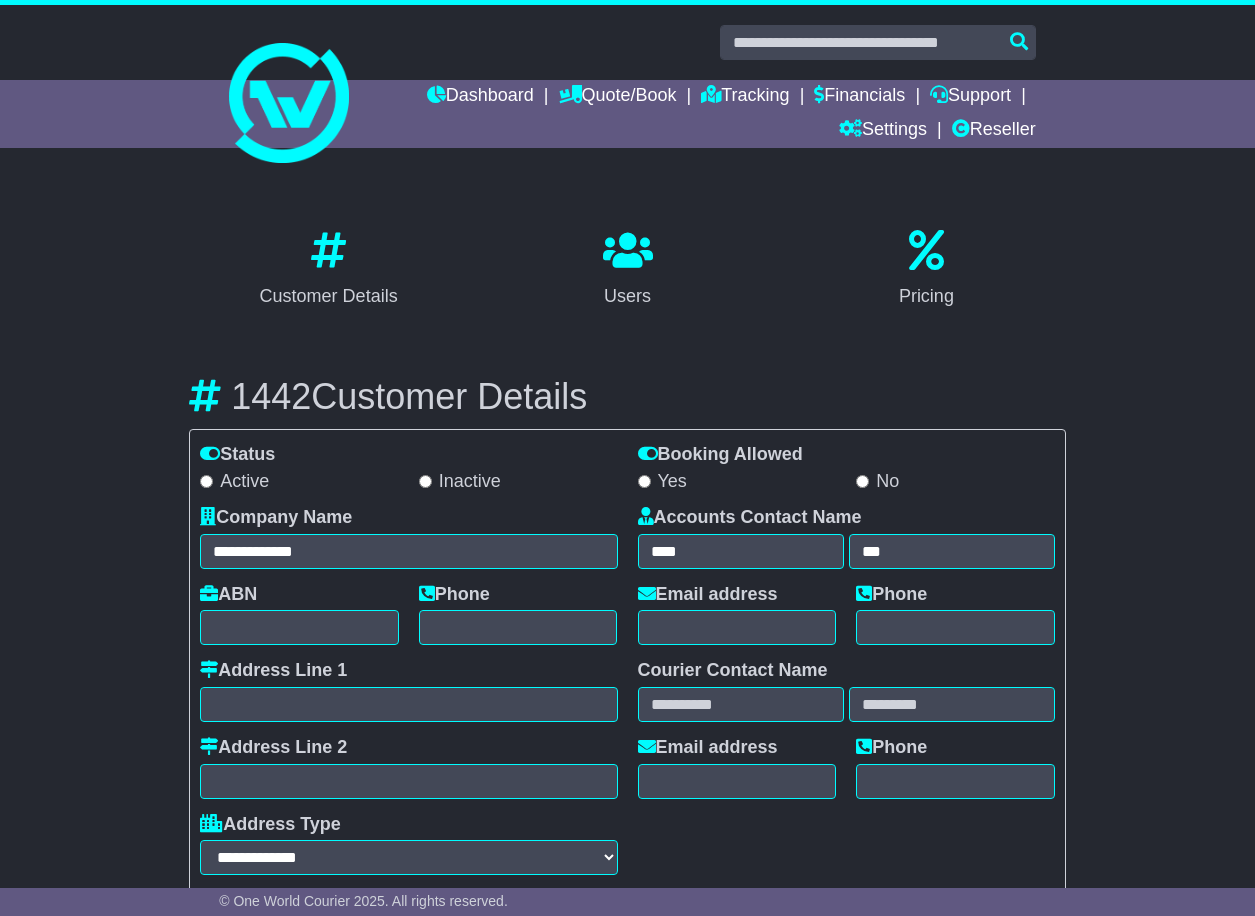 scroll, scrollTop: 0, scrollLeft: 0, axis: both 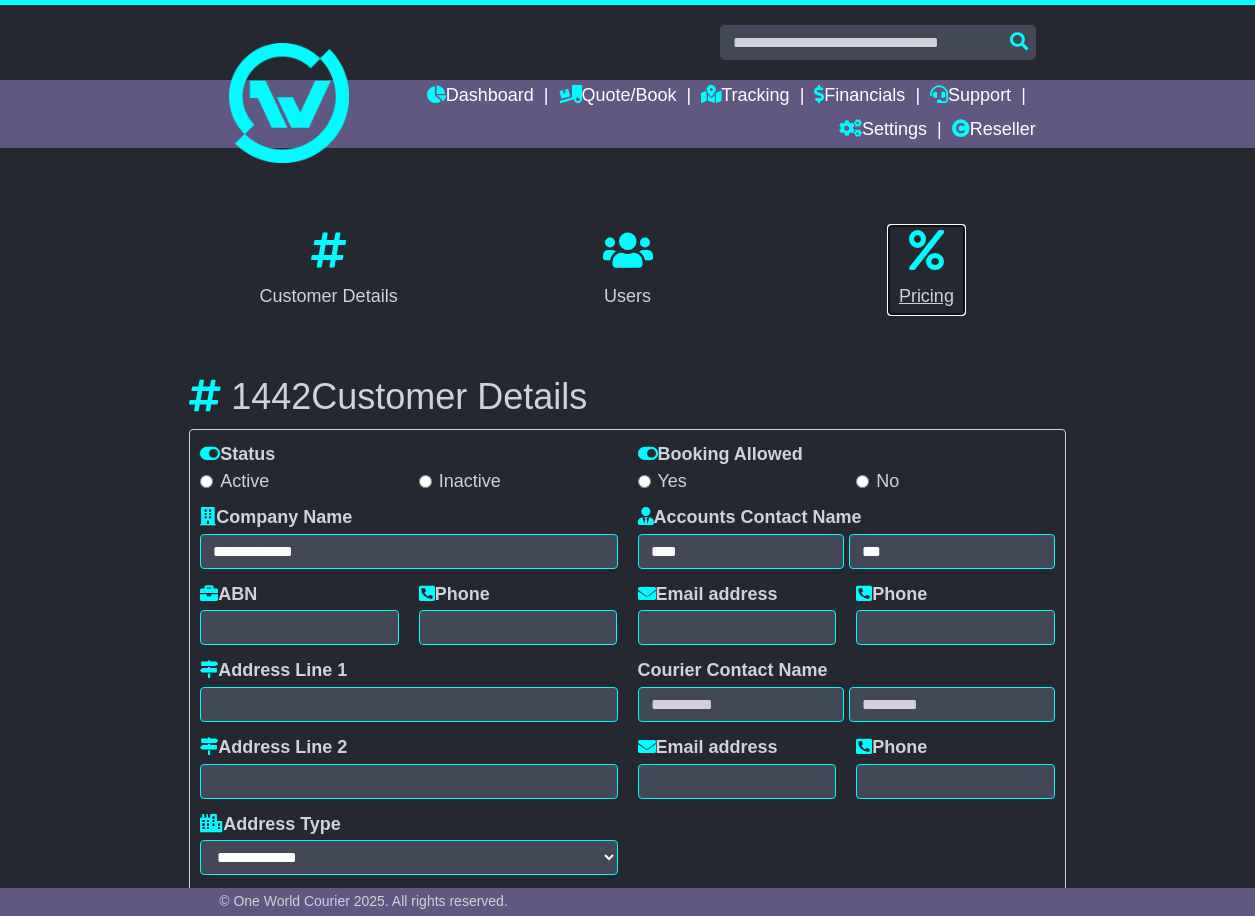 click at bounding box center (926, 251) 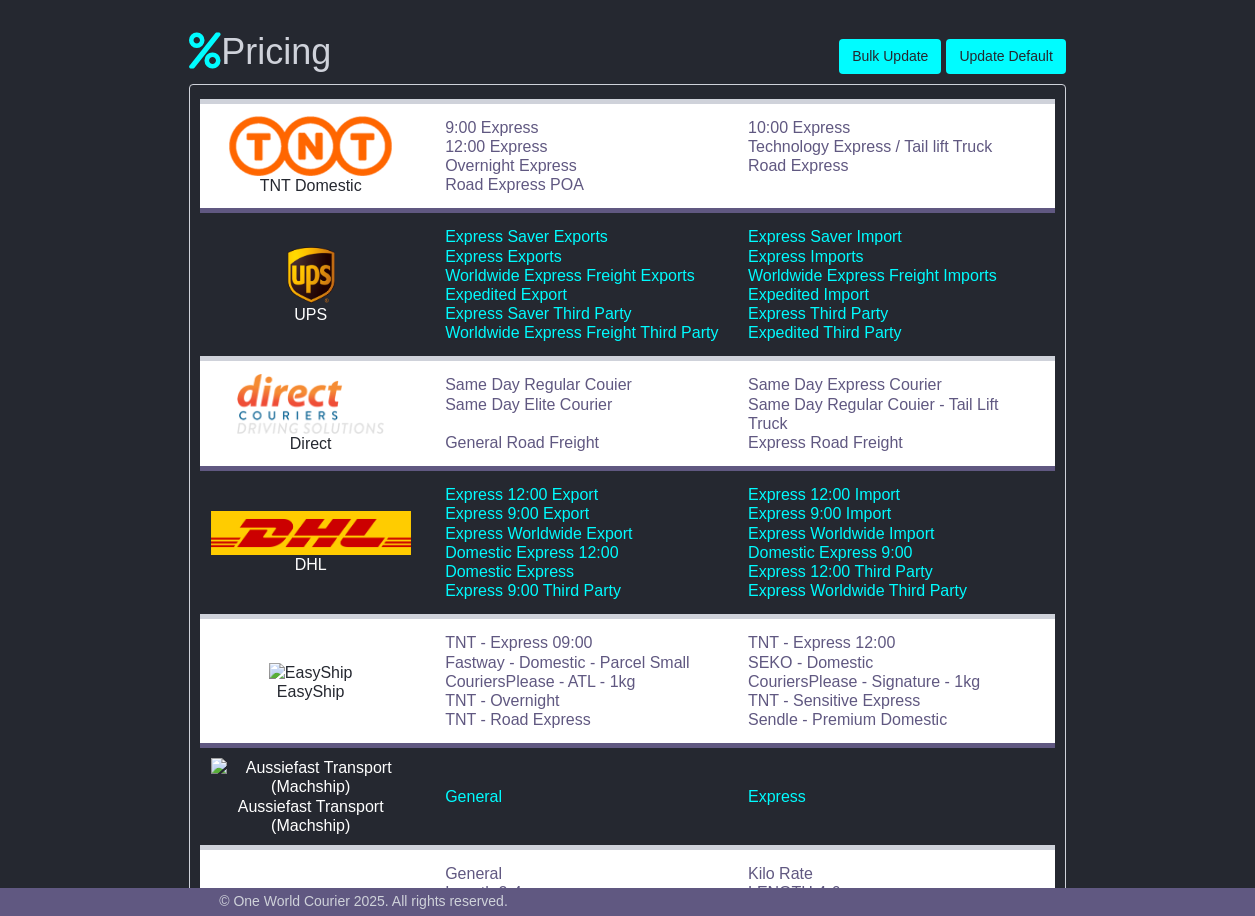 scroll, scrollTop: 1394, scrollLeft: 0, axis: vertical 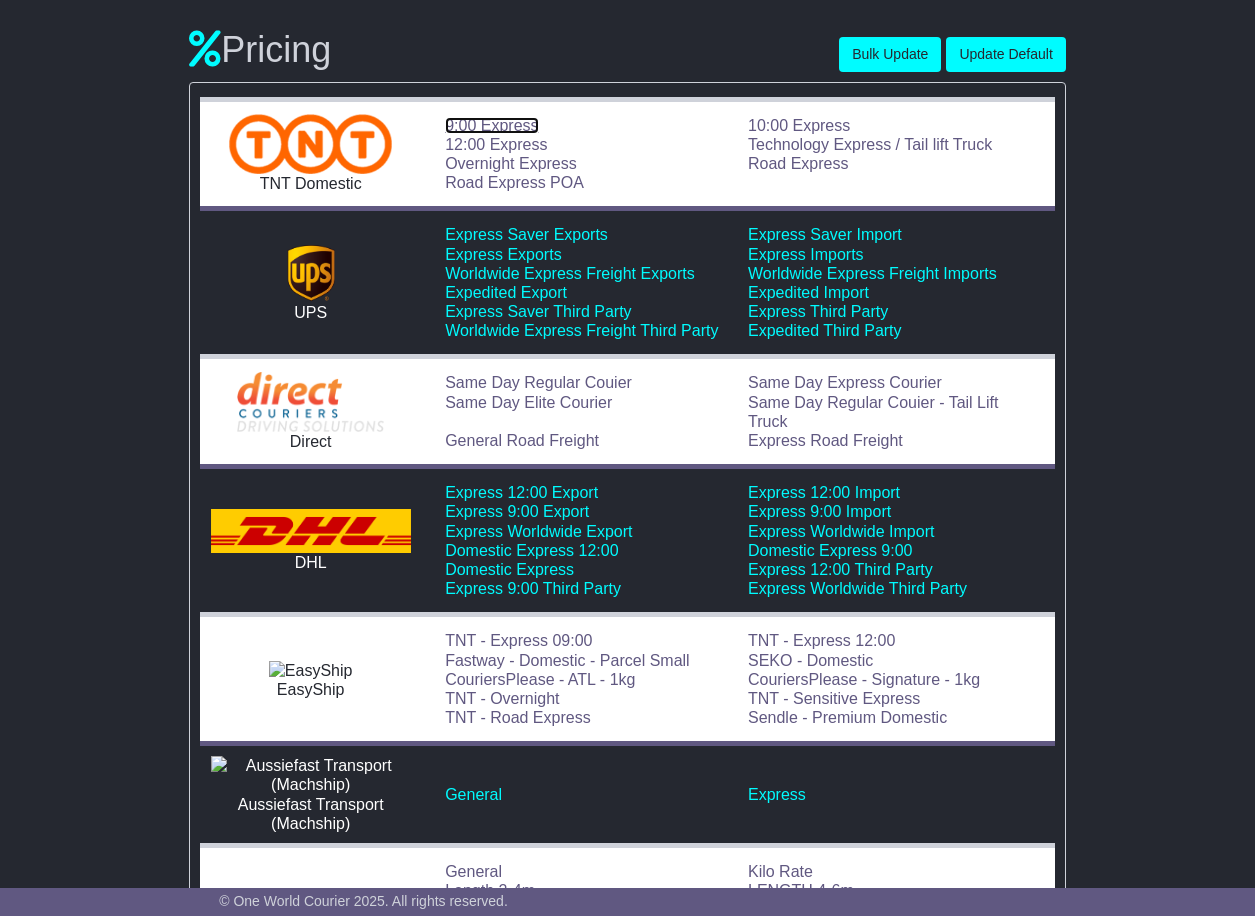 click on "9:00 Express" at bounding box center (491, 125) 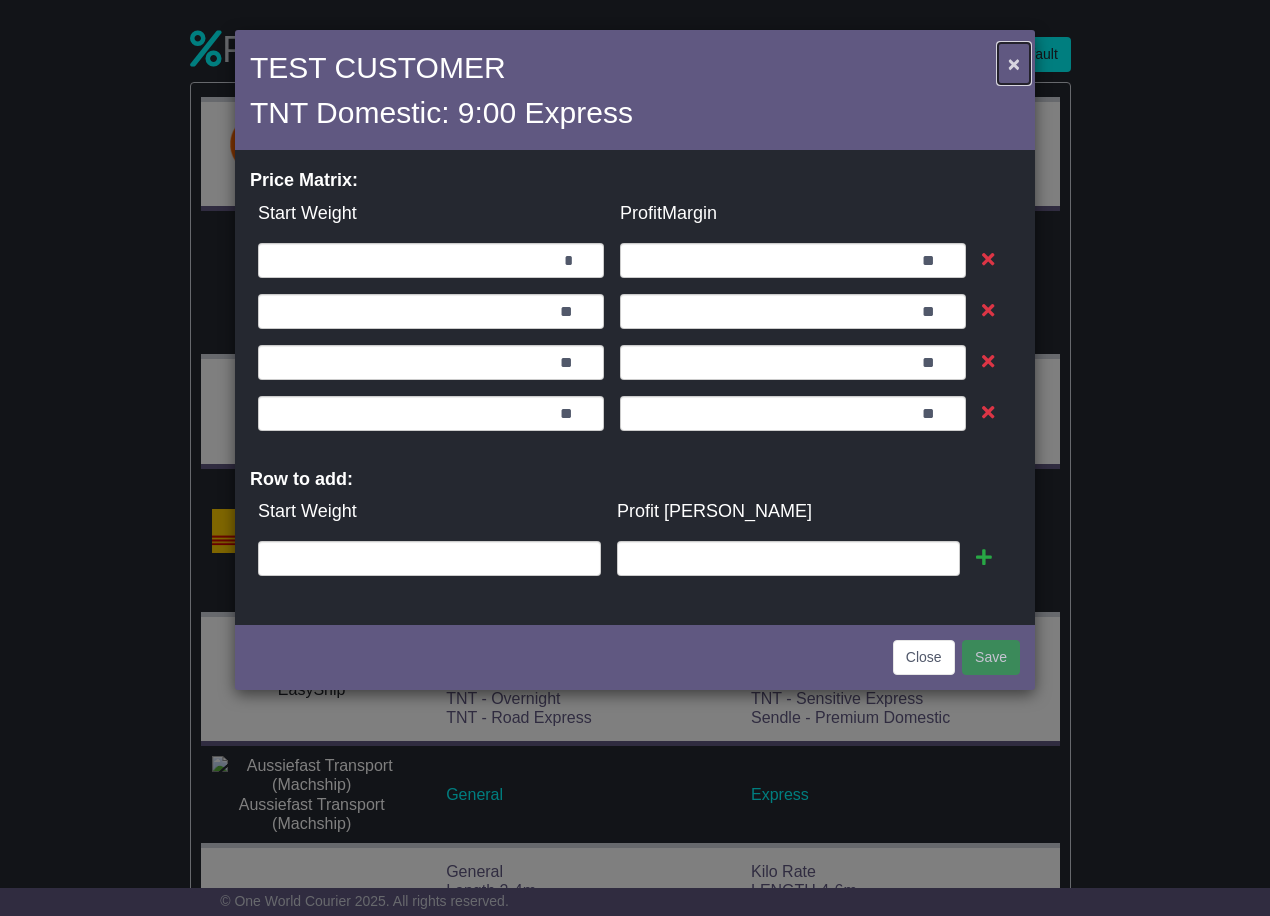click on "×" at bounding box center [1014, 63] 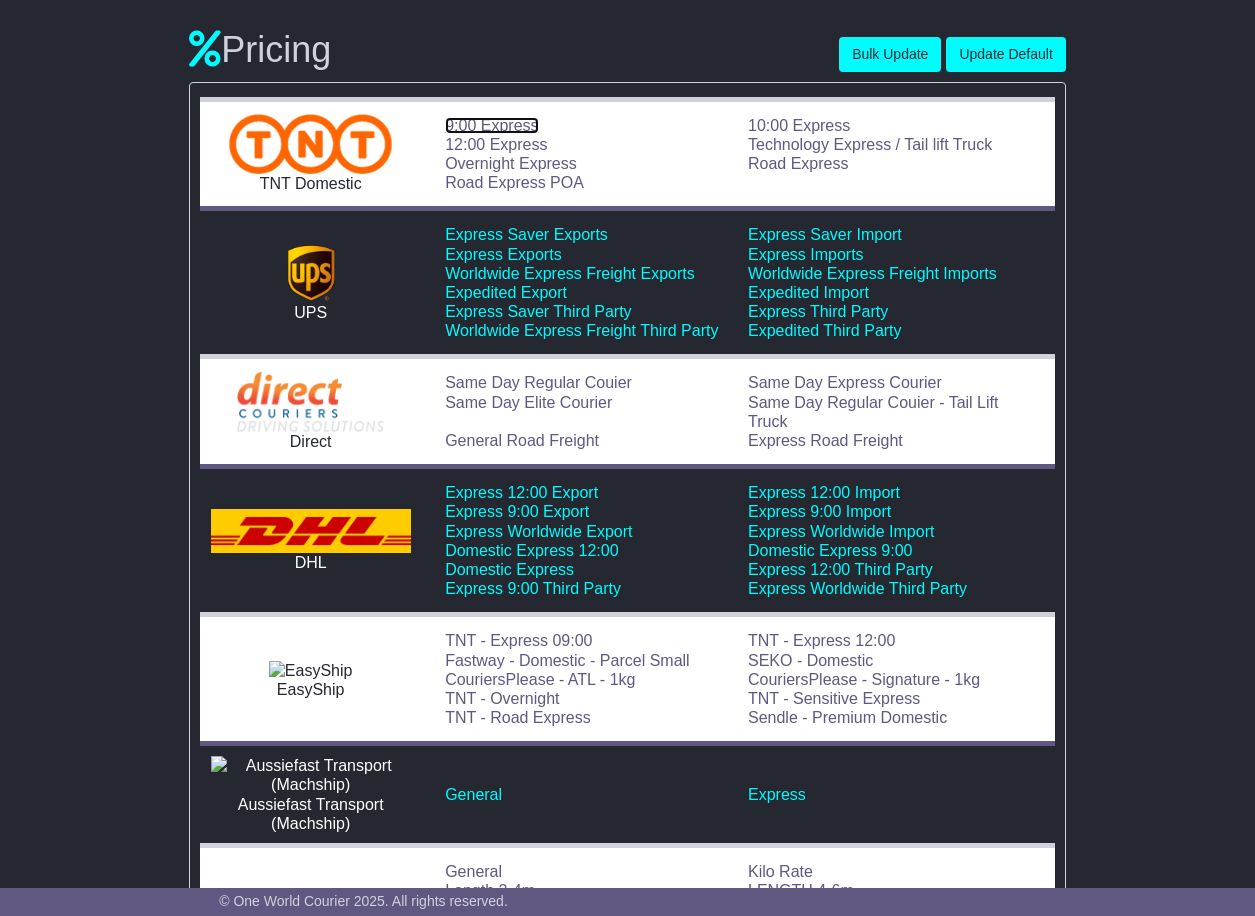 click on "9:00 Express" at bounding box center [491, 125] 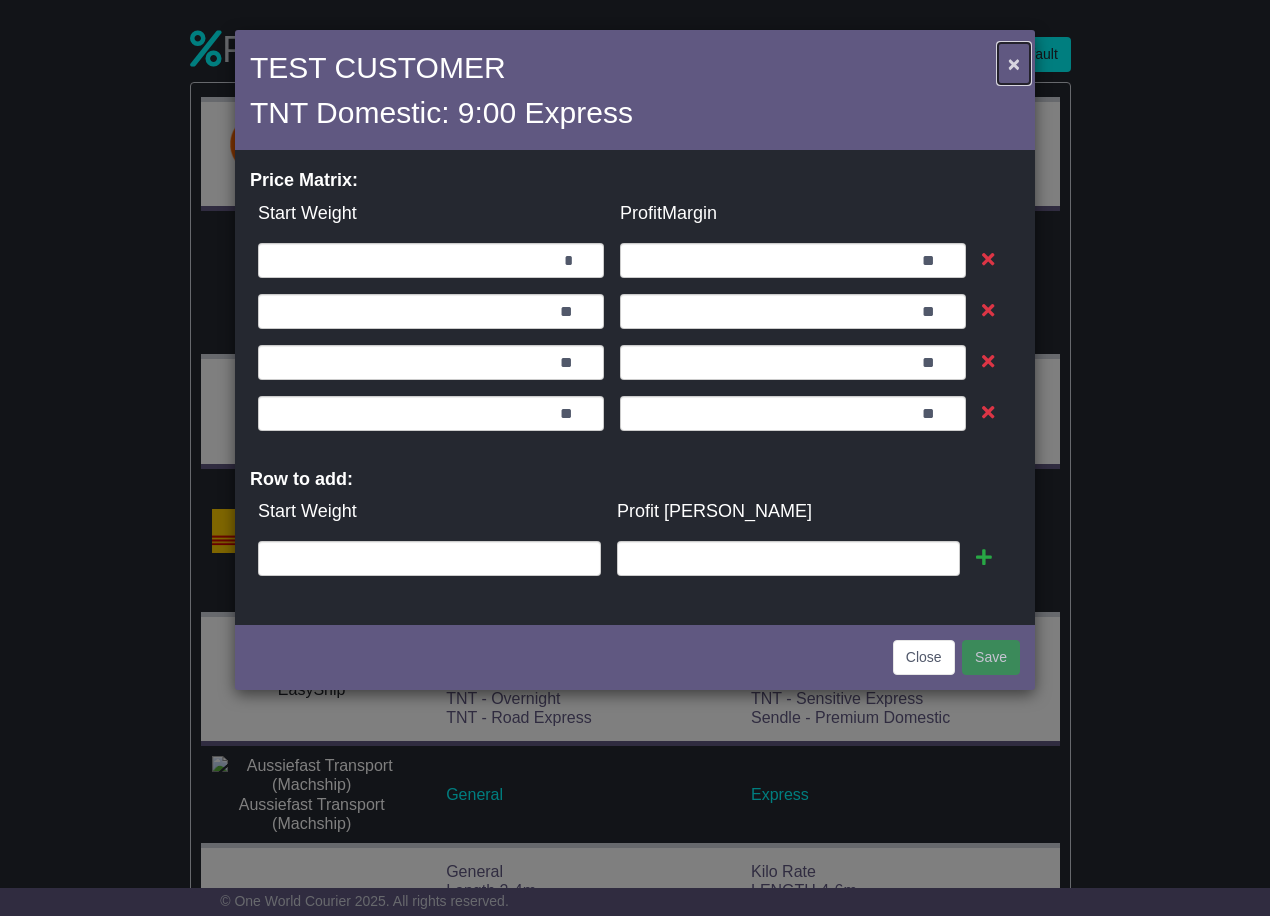 click on "×" at bounding box center [1014, 63] 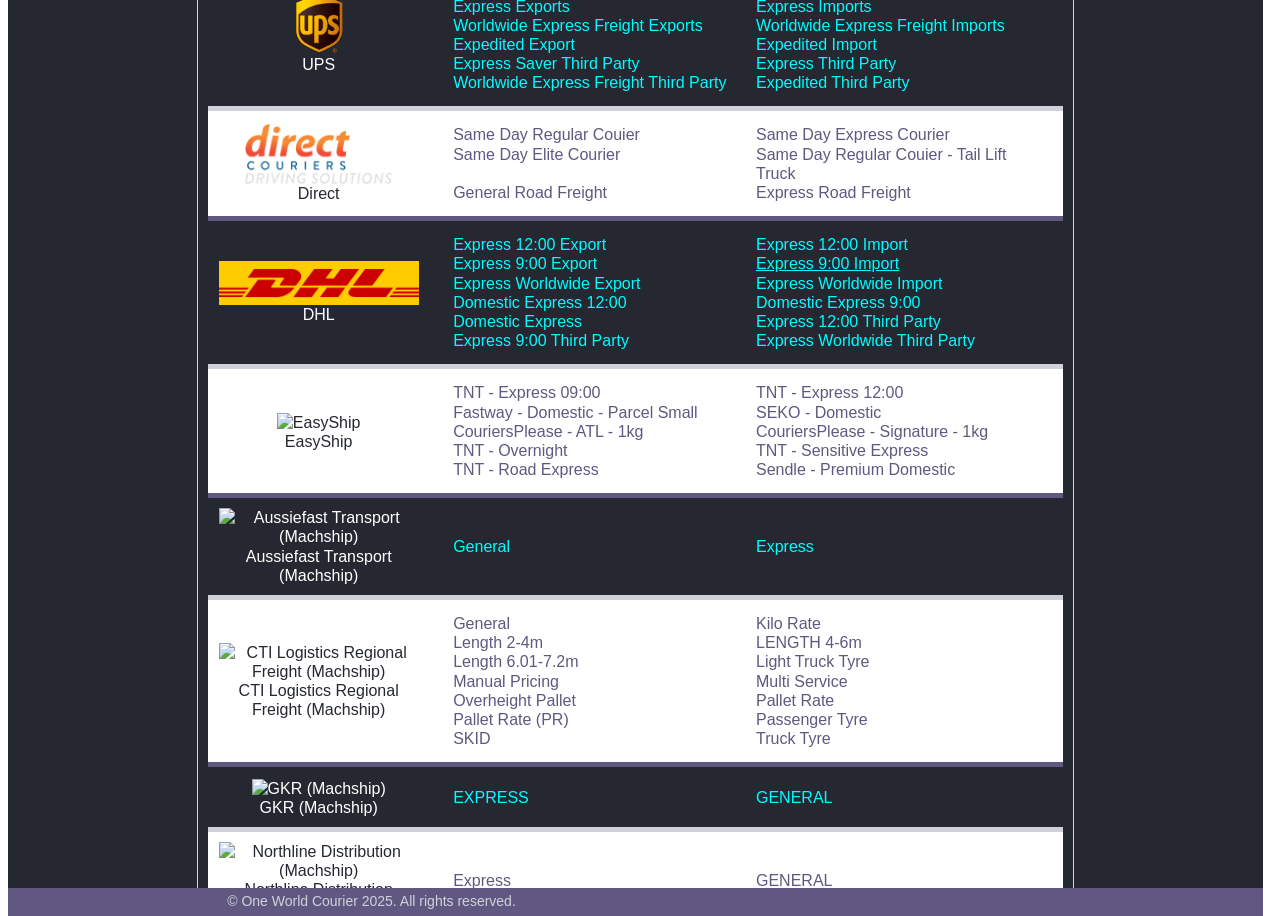scroll, scrollTop: 1700, scrollLeft: 0, axis: vertical 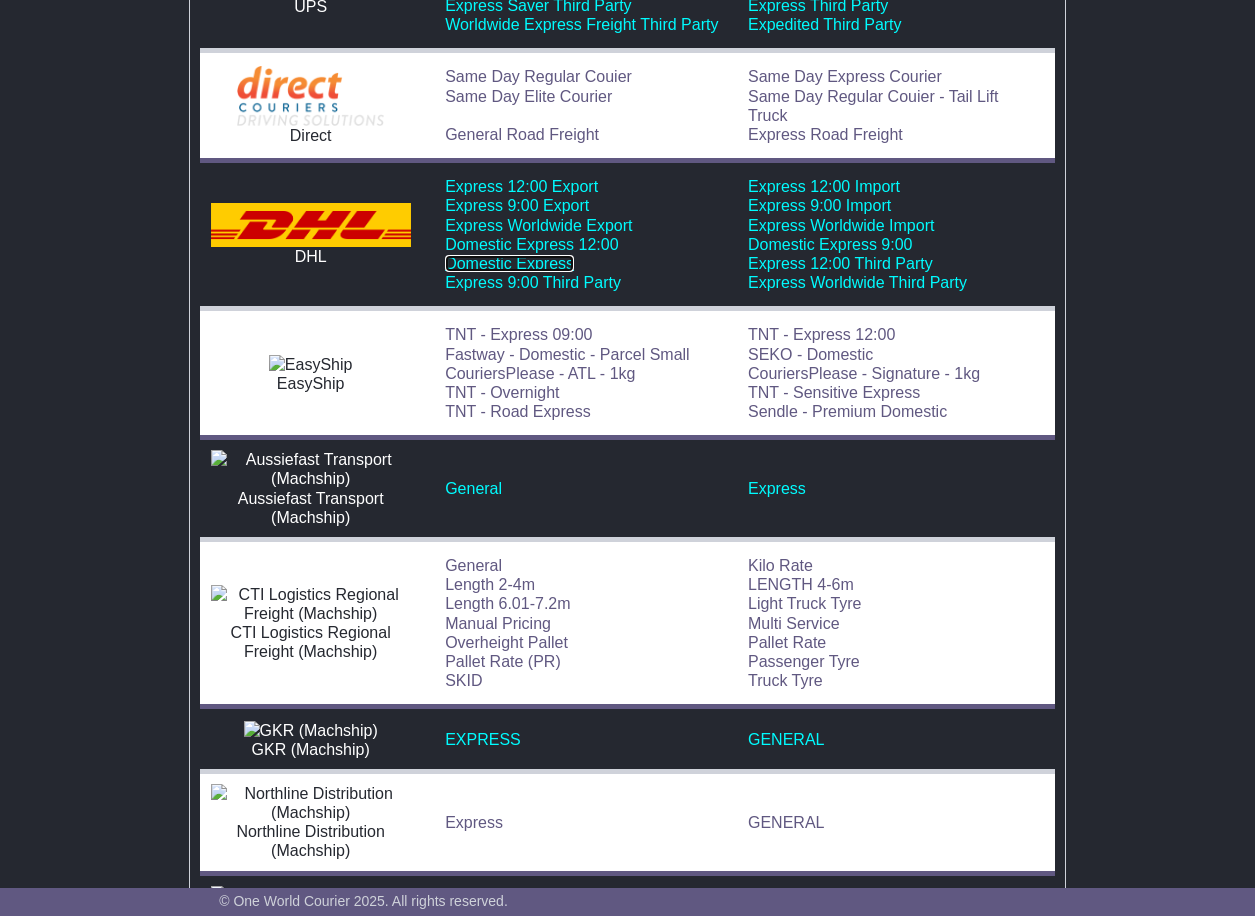 click on "Domestic Express" at bounding box center [509, 263] 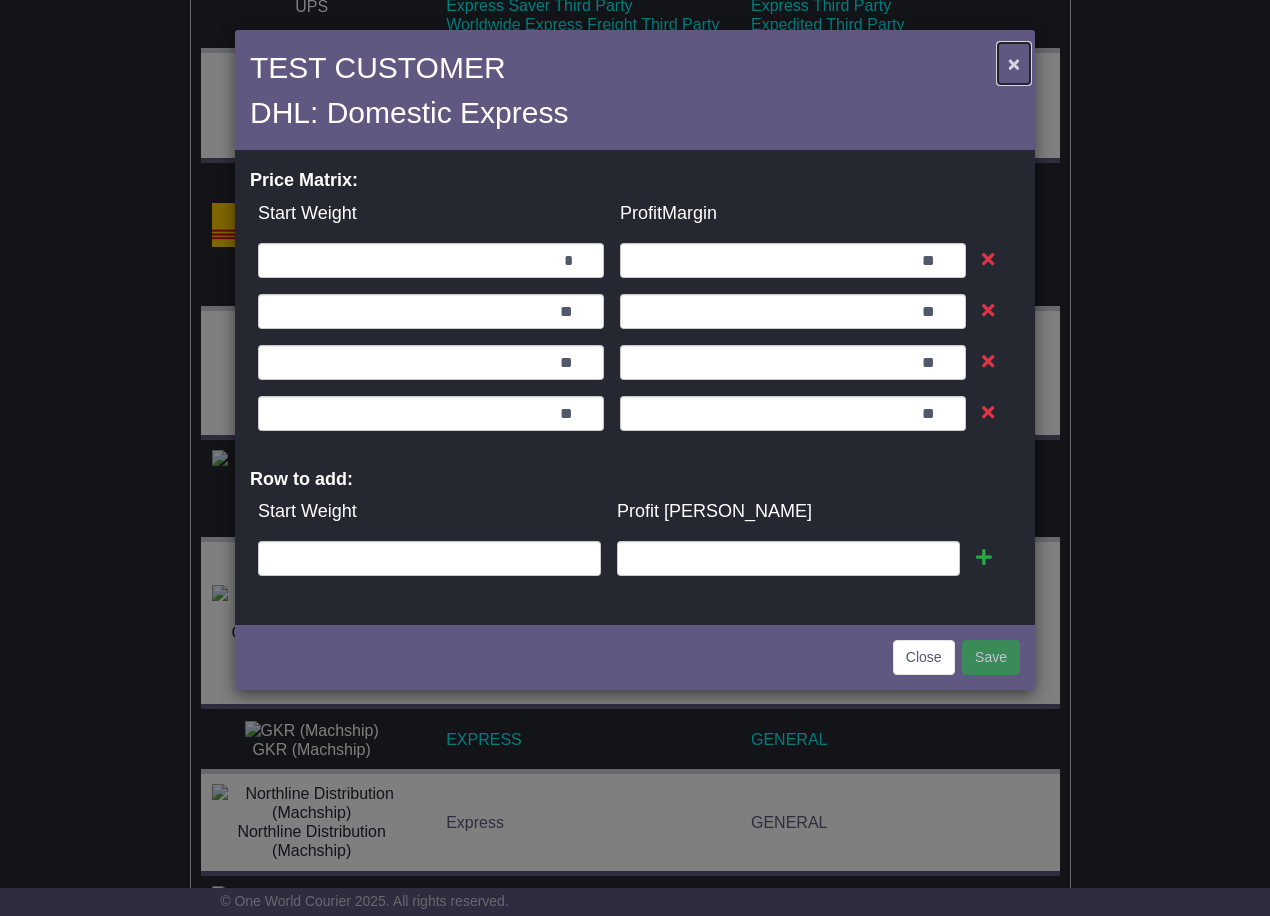 click on "×" at bounding box center (1014, 63) 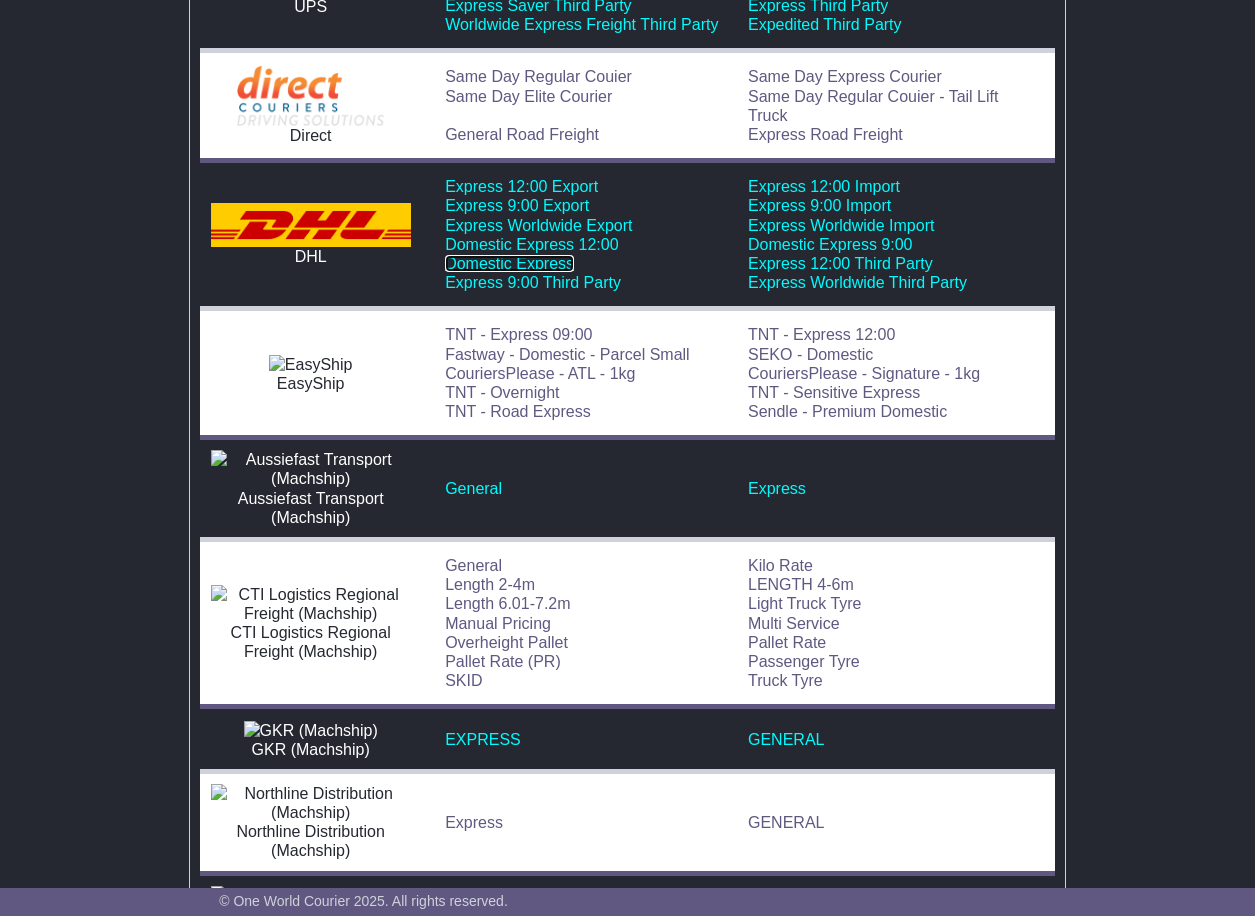 click on "Domestic Express" at bounding box center [509, 263] 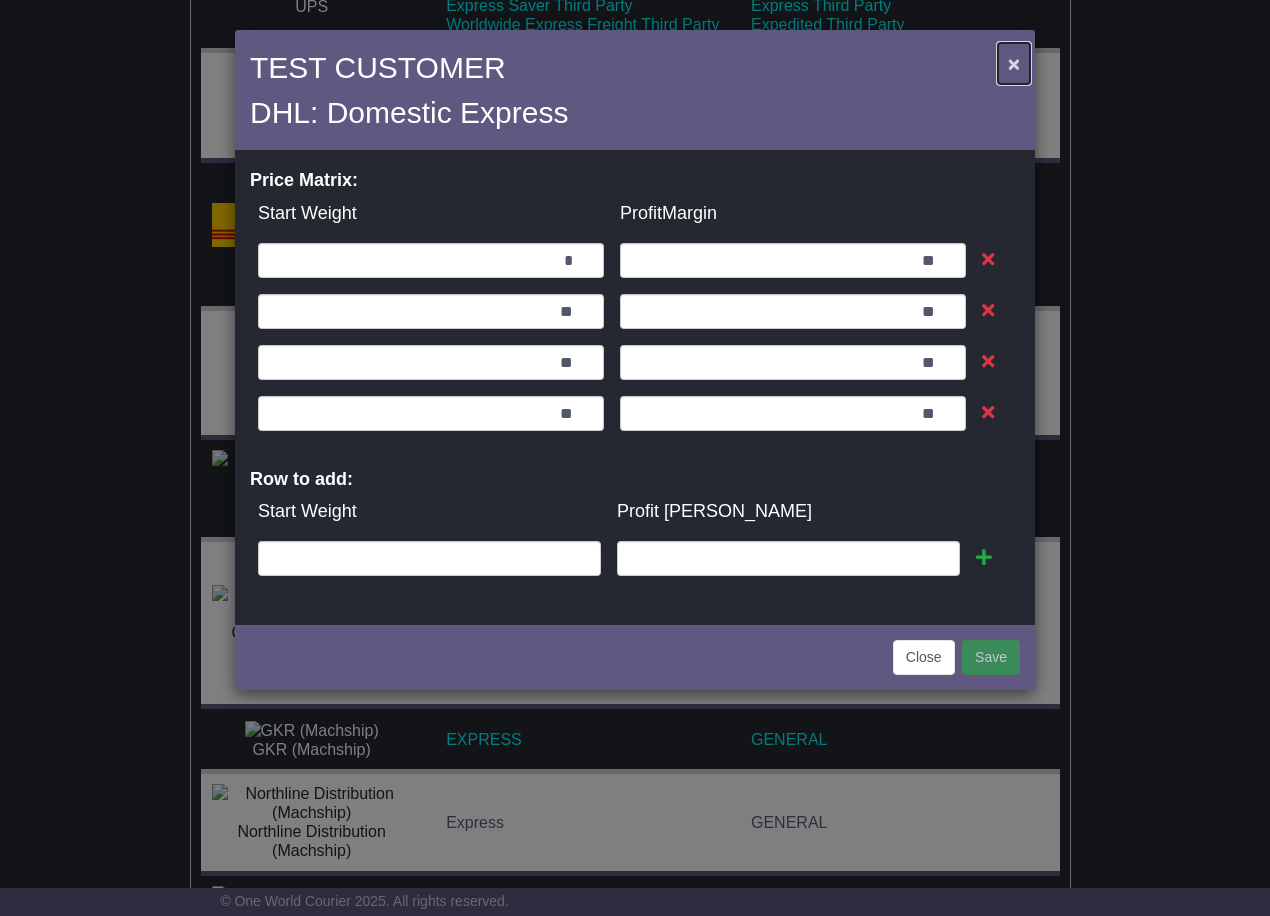 click on "×" at bounding box center [1014, 63] 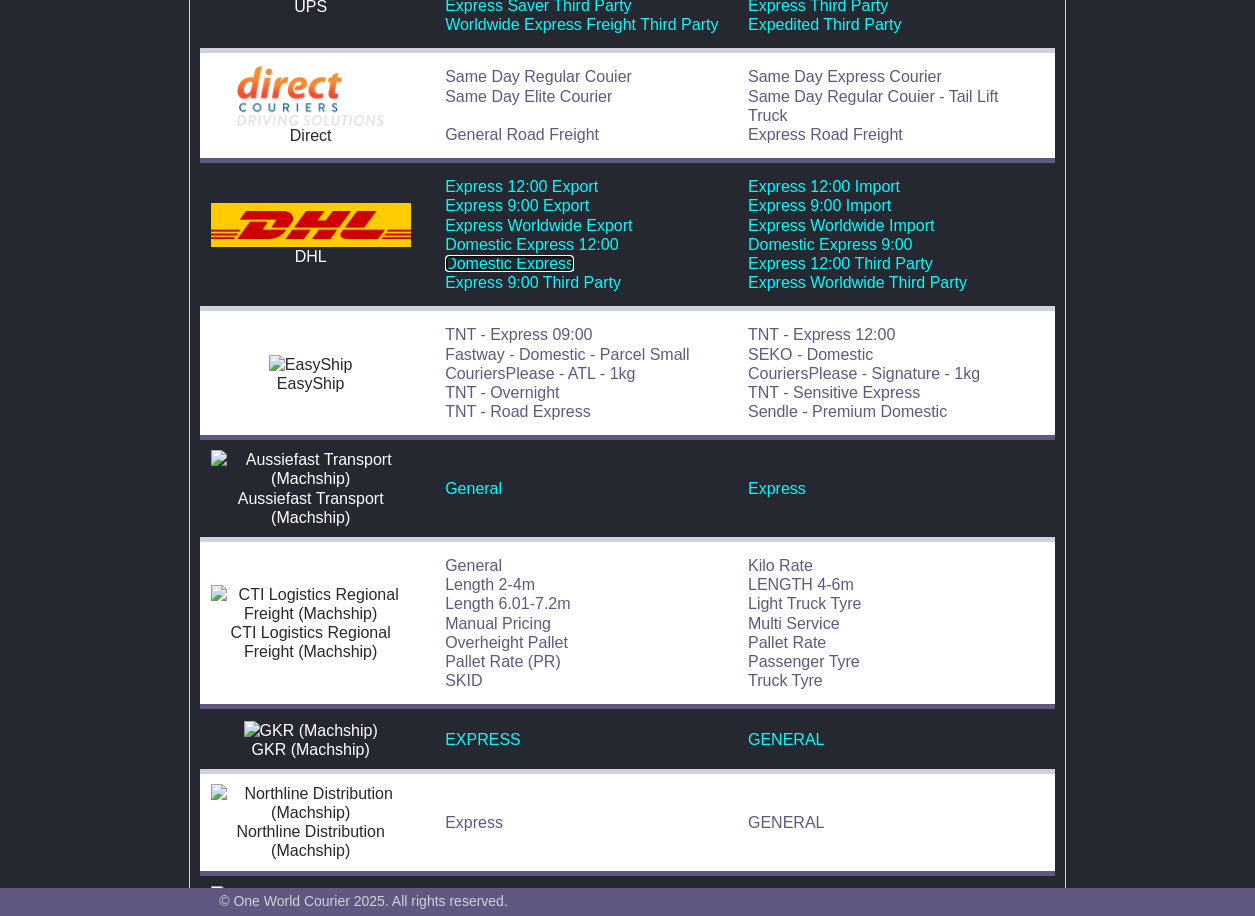 click on "Domestic Express" at bounding box center [509, 263] 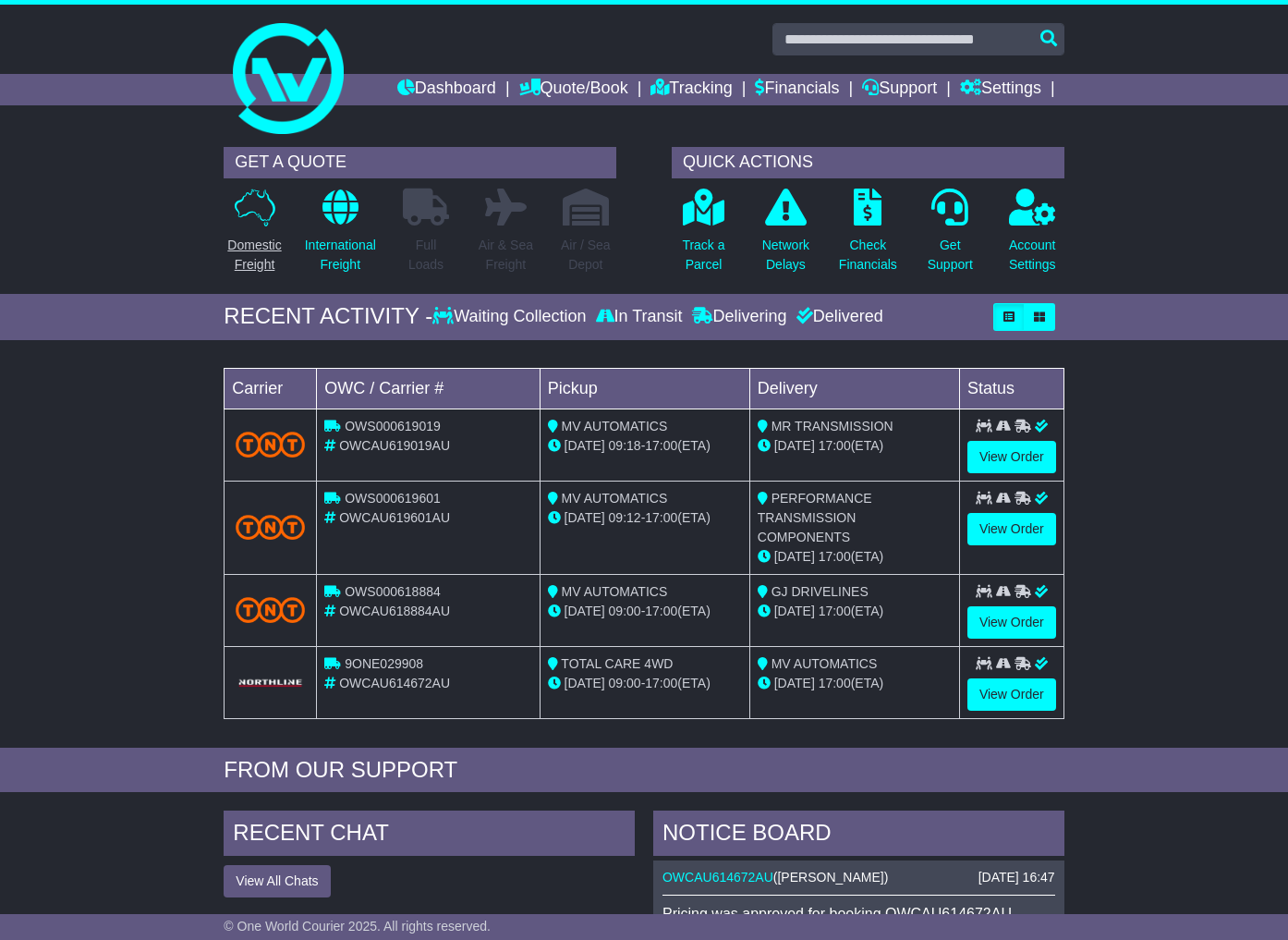 scroll, scrollTop: 0, scrollLeft: 0, axis: both 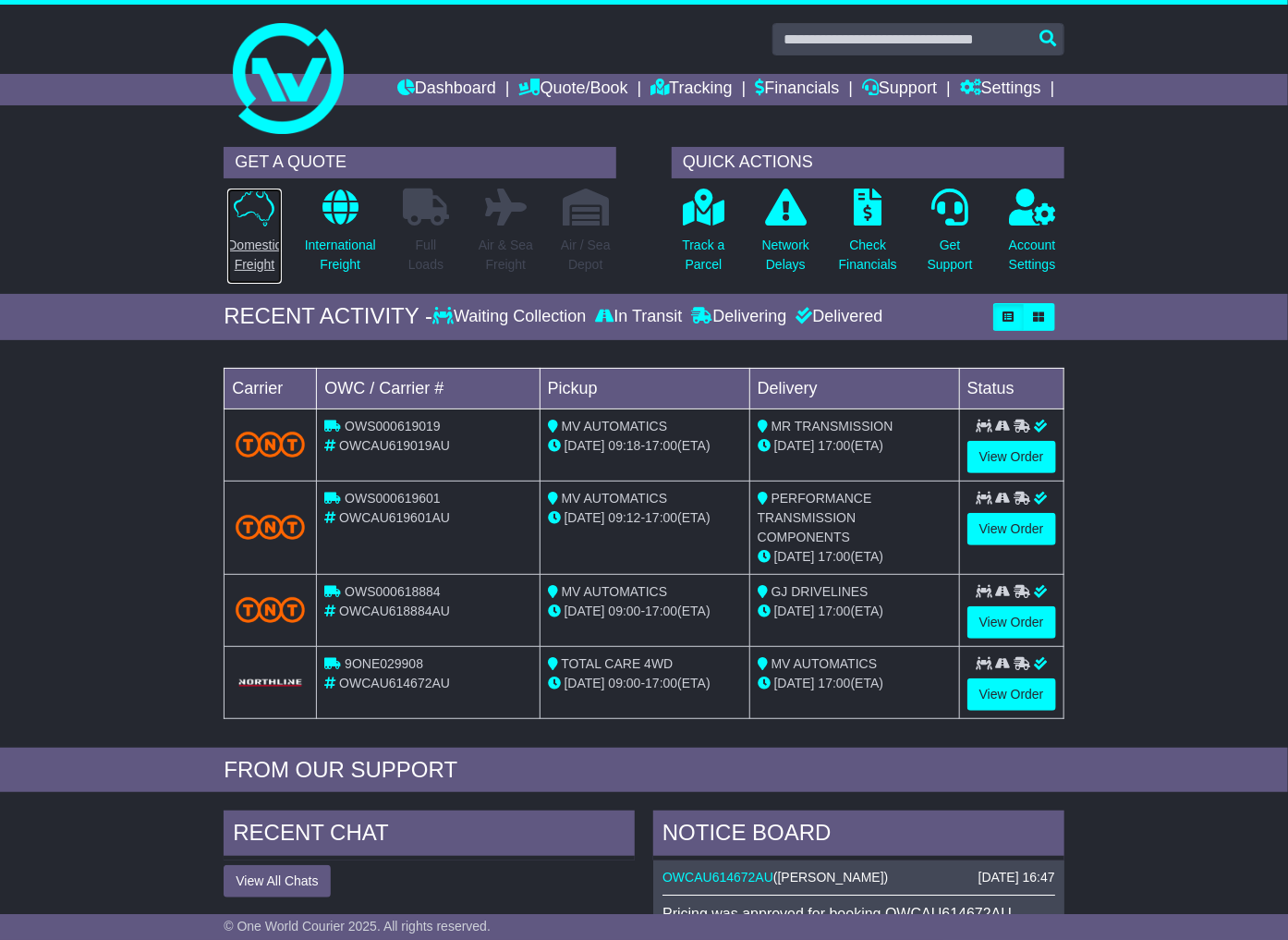 click on "Domestic Freight" at bounding box center (254, 255) 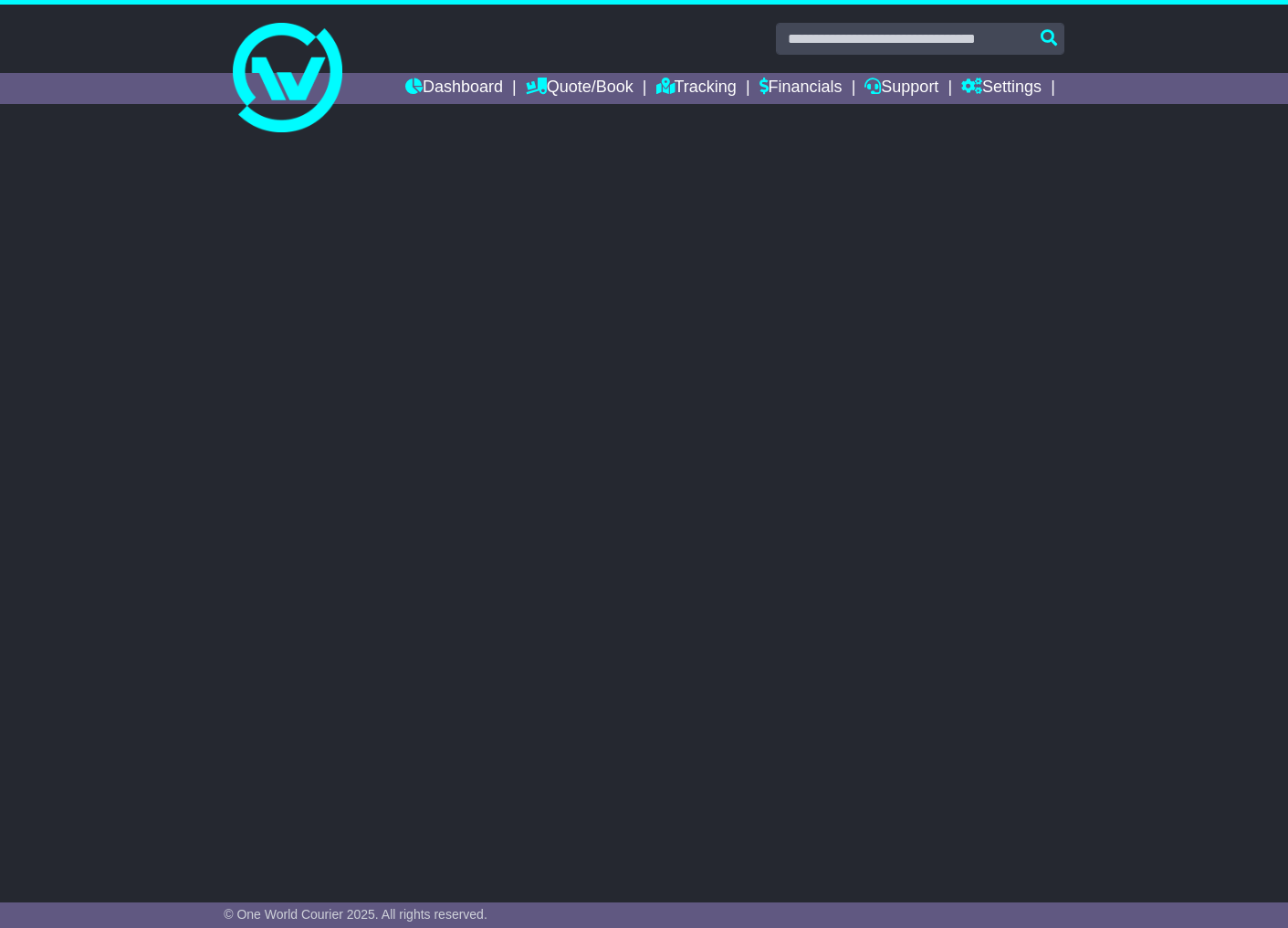 scroll, scrollTop: 0, scrollLeft: 0, axis: both 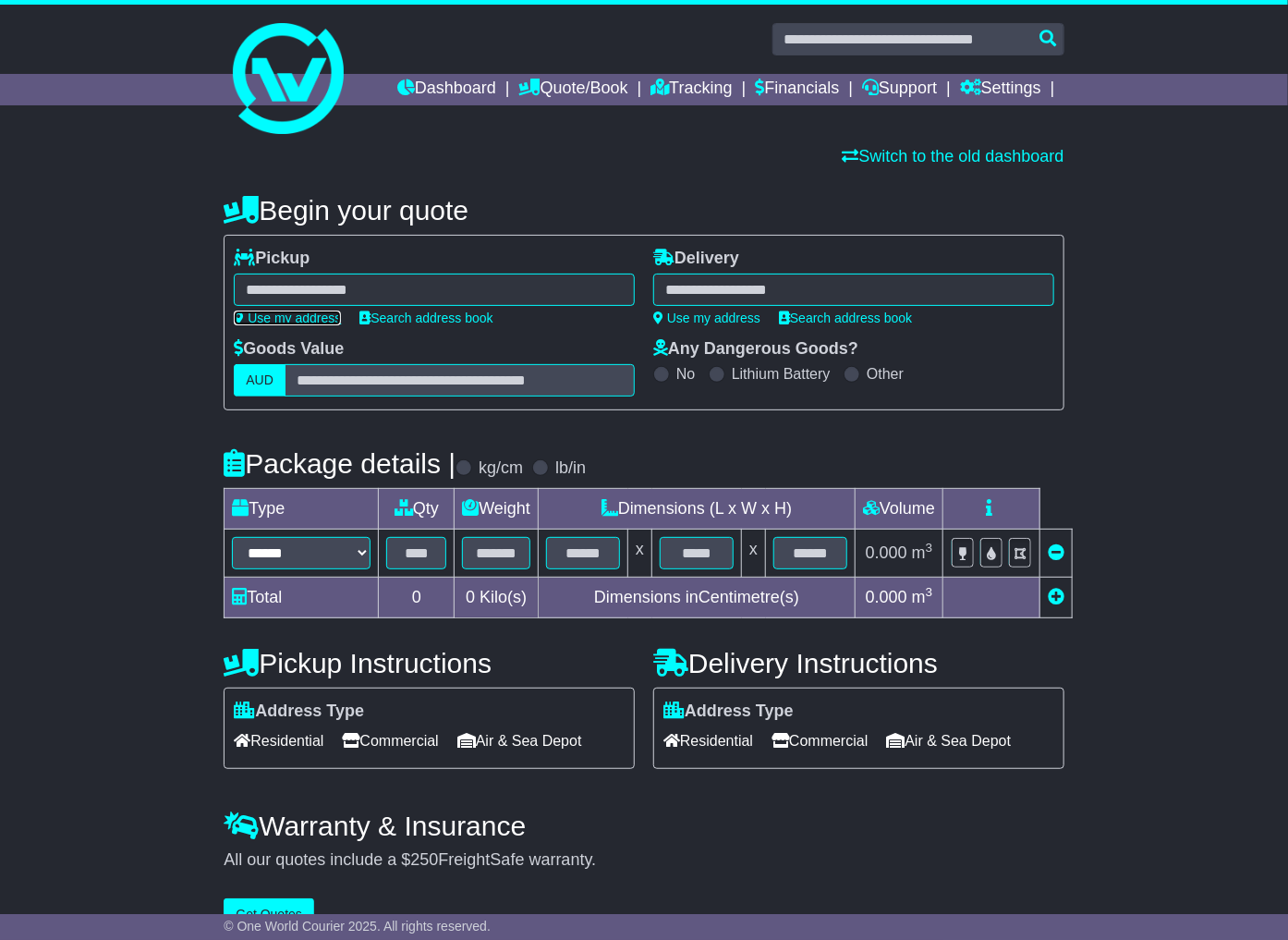 click on "Use my address" at bounding box center [287, 318] 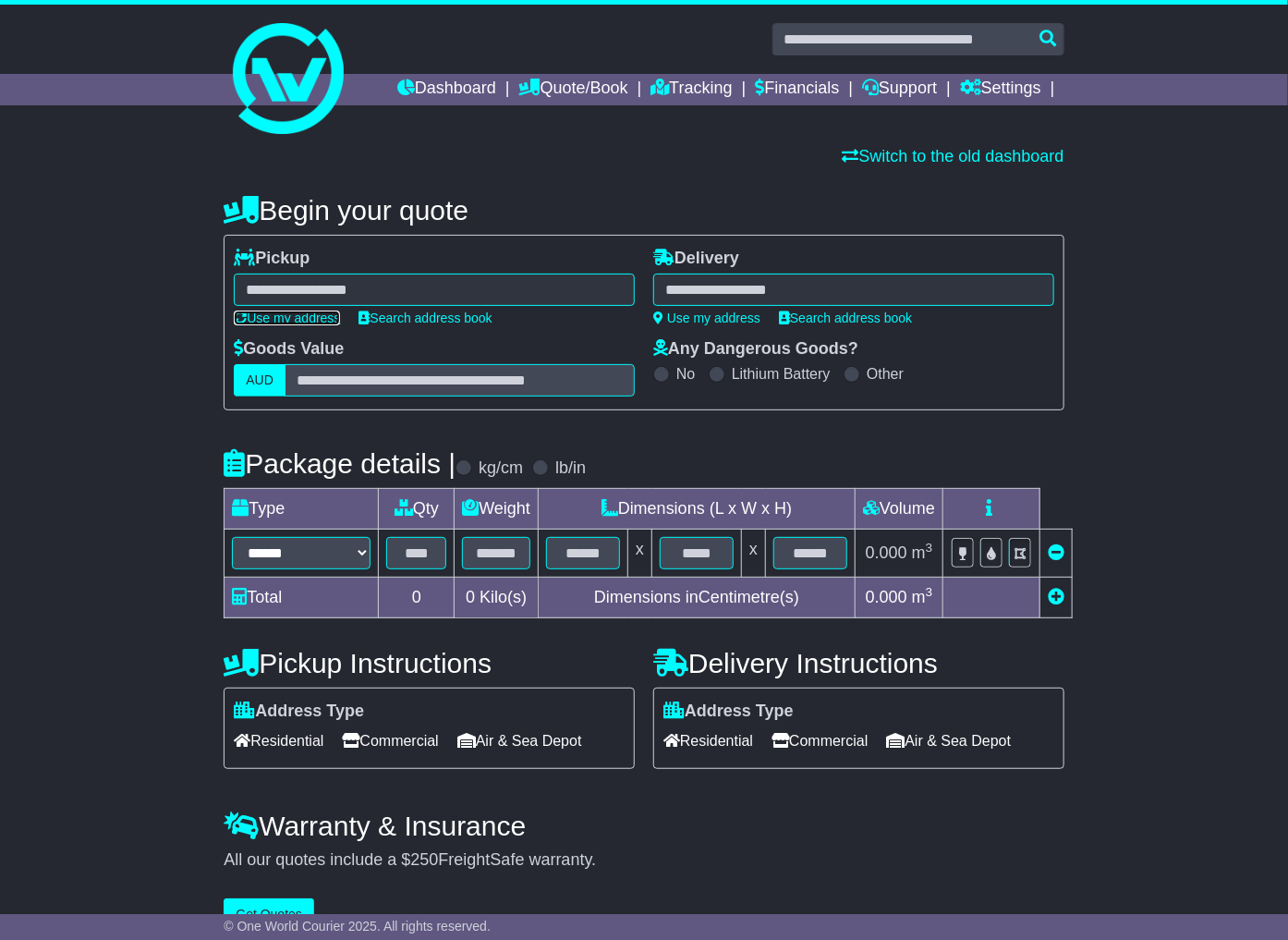 type on "**********" 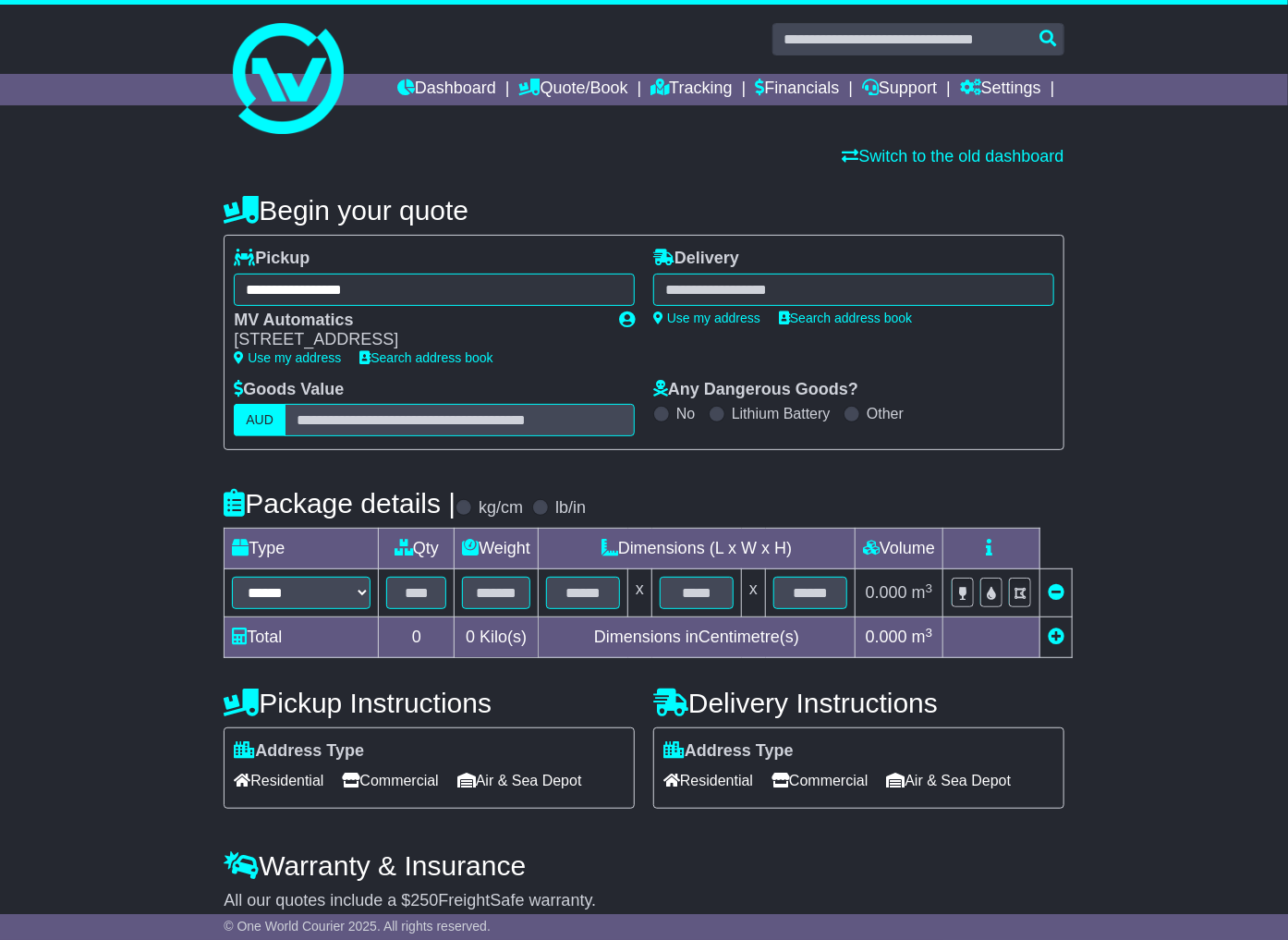 click at bounding box center (854, 289) 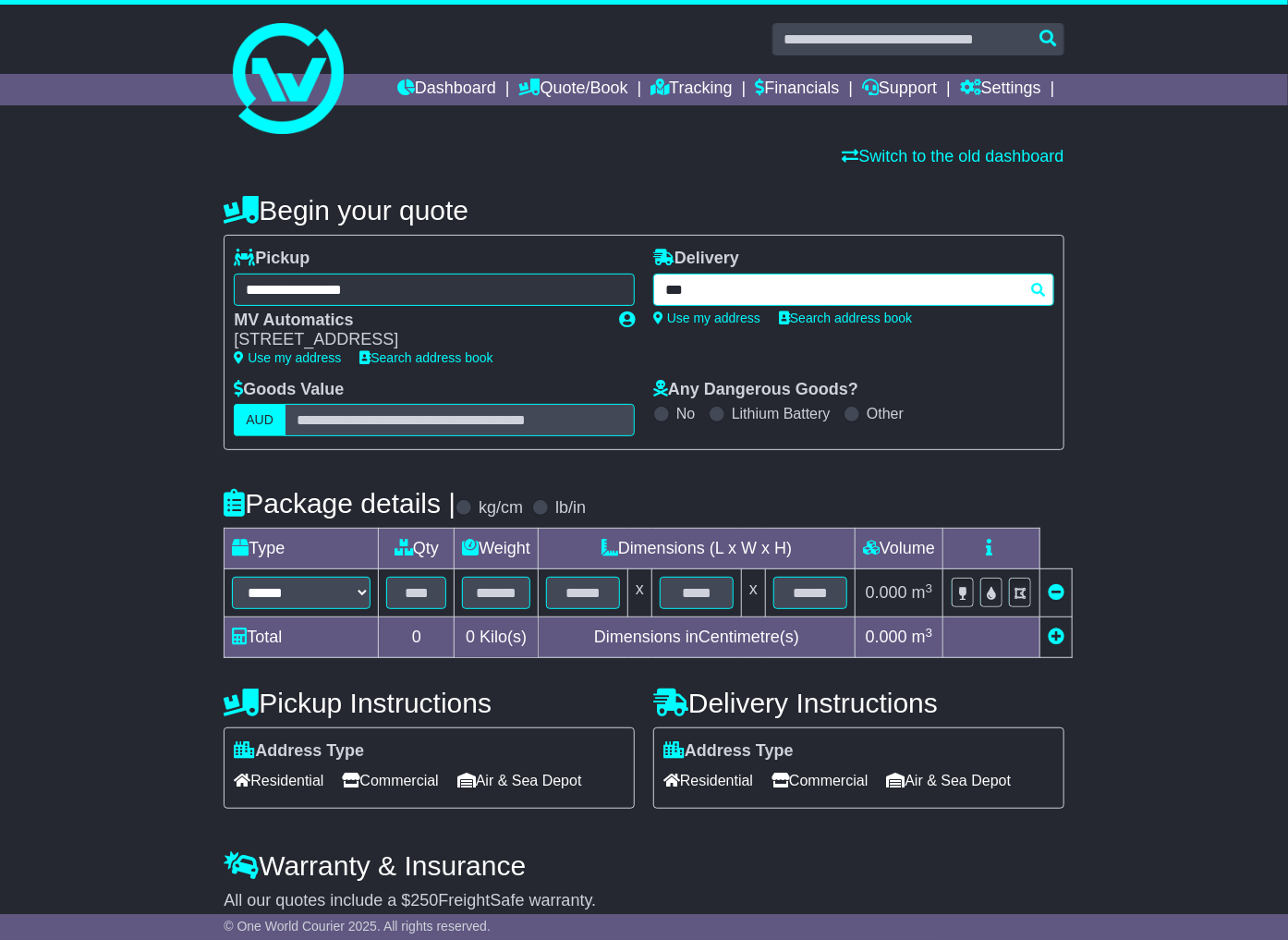 type on "****" 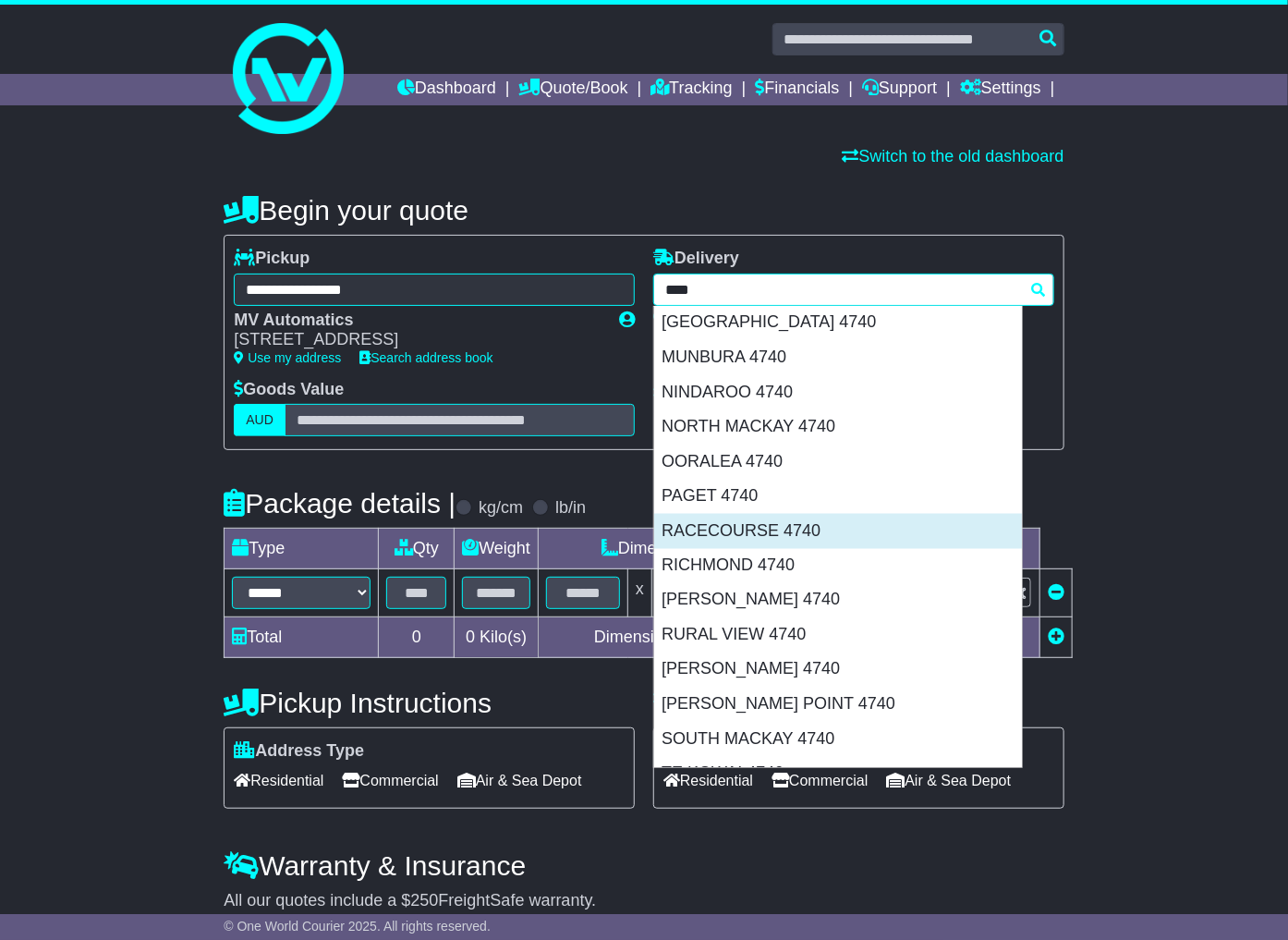 scroll, scrollTop: 1232, scrollLeft: 0, axis: vertical 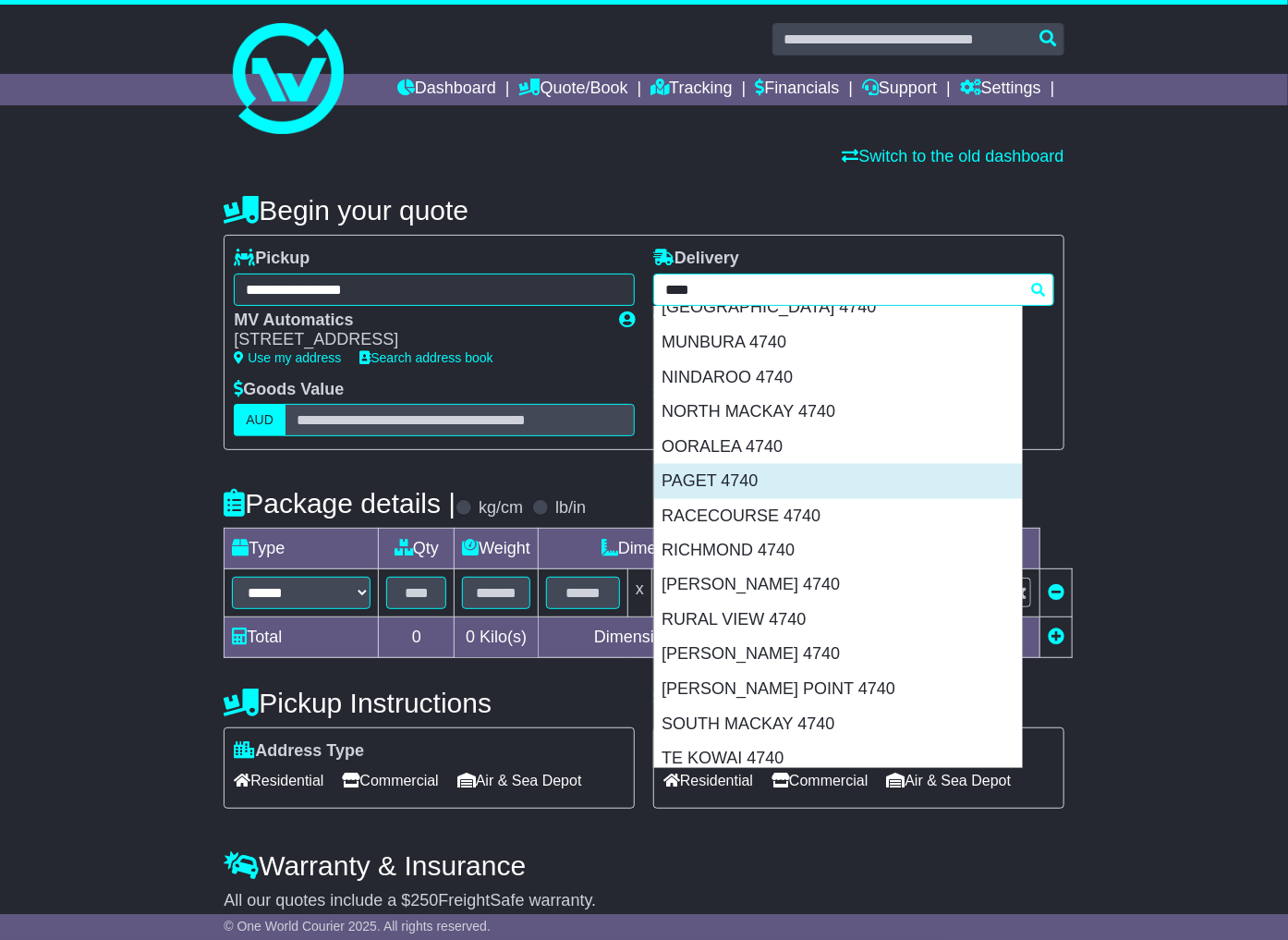 click on "PAGET 4740" at bounding box center (838, 482) 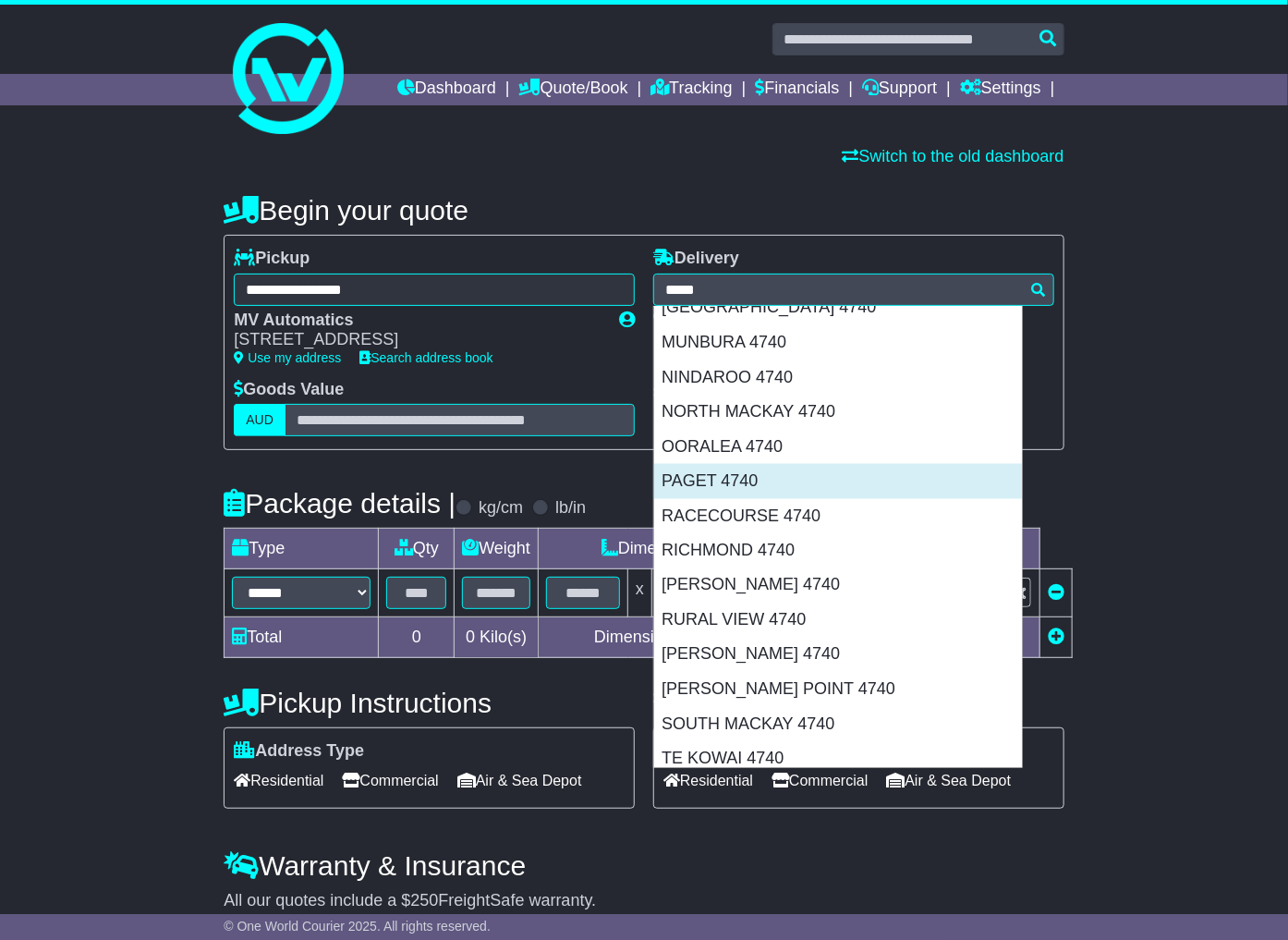 type on "**********" 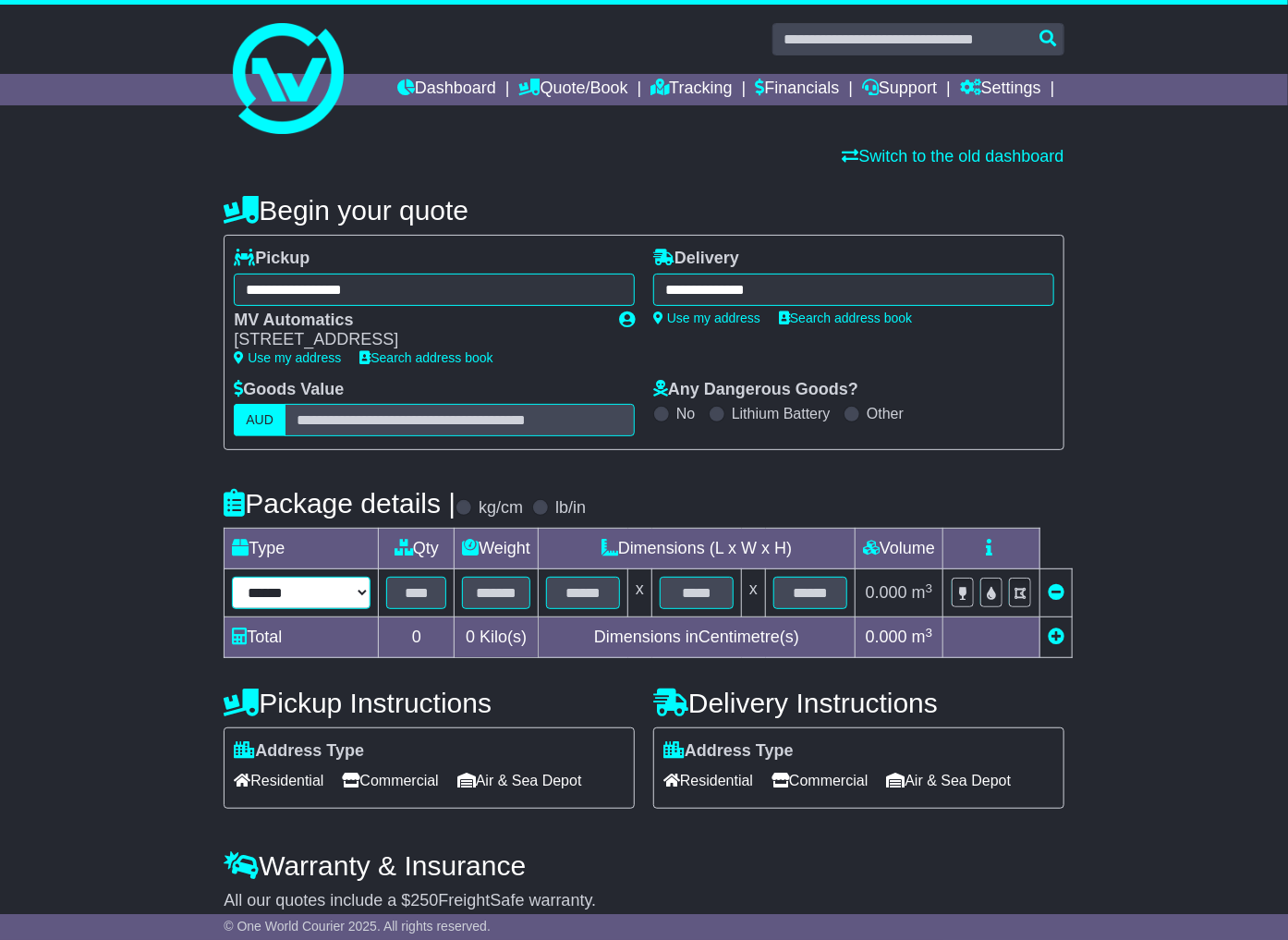 click on "****** ****** *** ******** ***** **** **** ****** *** *******" at bounding box center (301, 592) 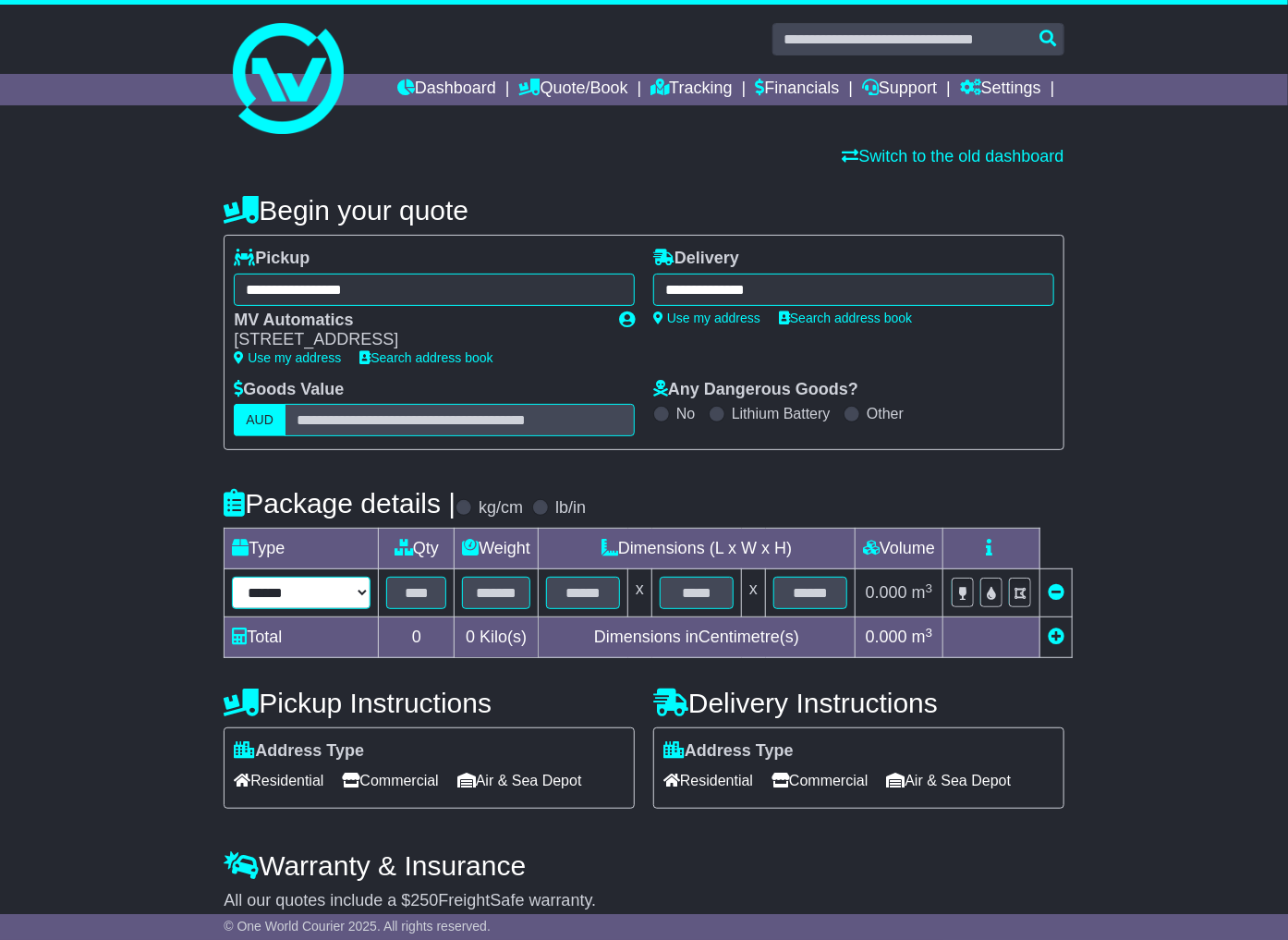 select on "*****" 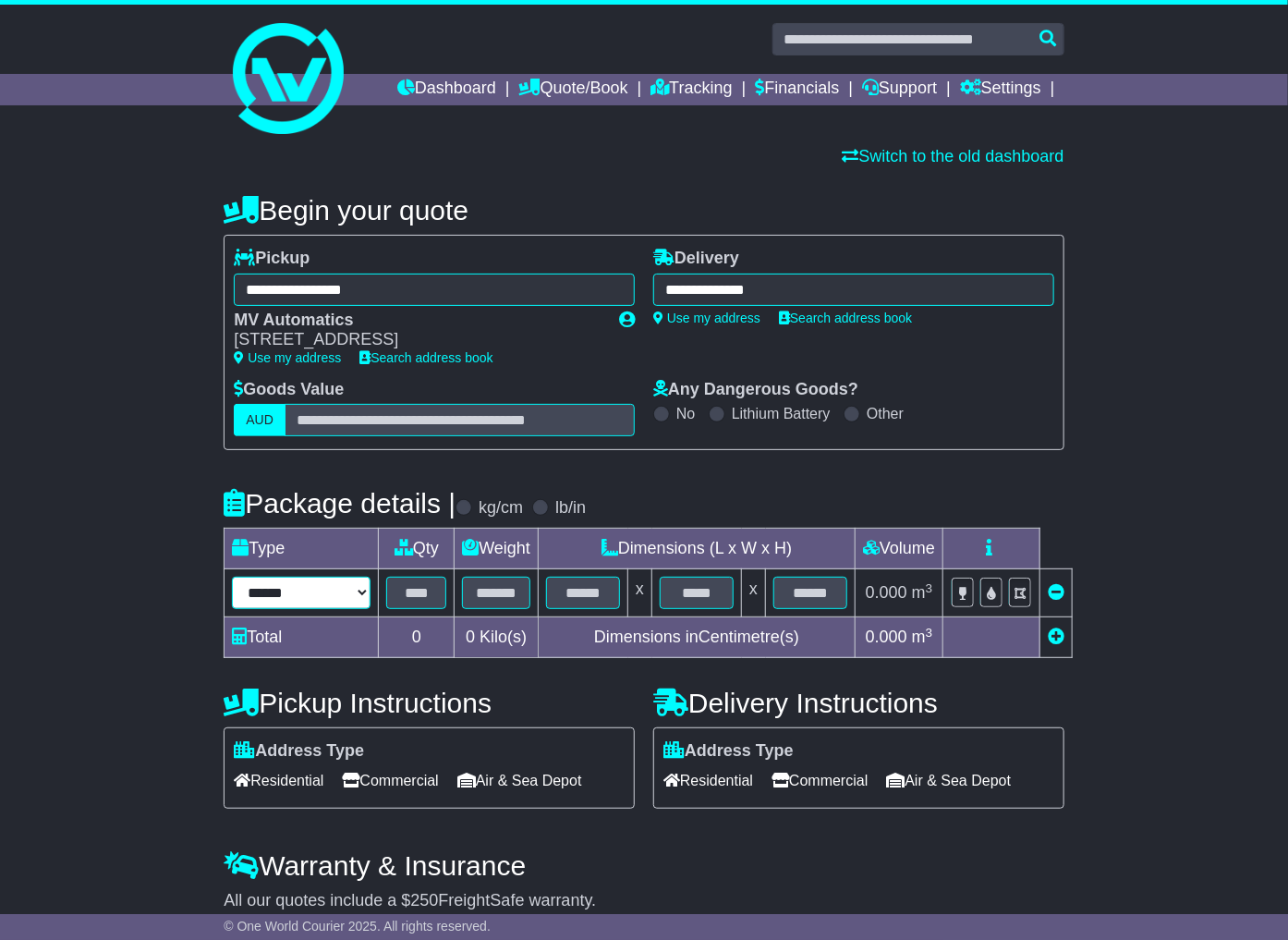 click on "****** ****** *** ******** ***** **** **** ****** *** *******" at bounding box center (301, 592) 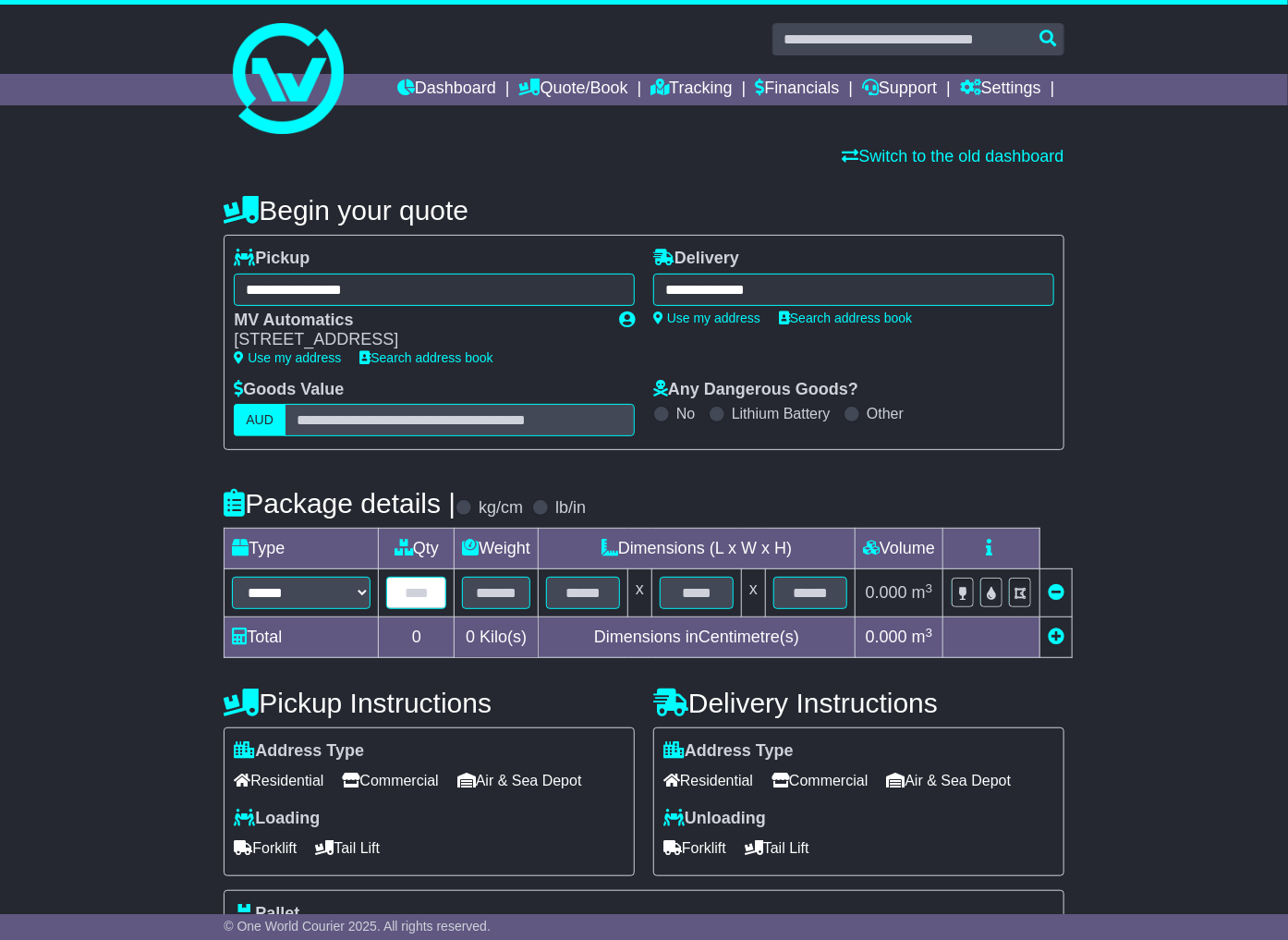 click at bounding box center (416, 592) 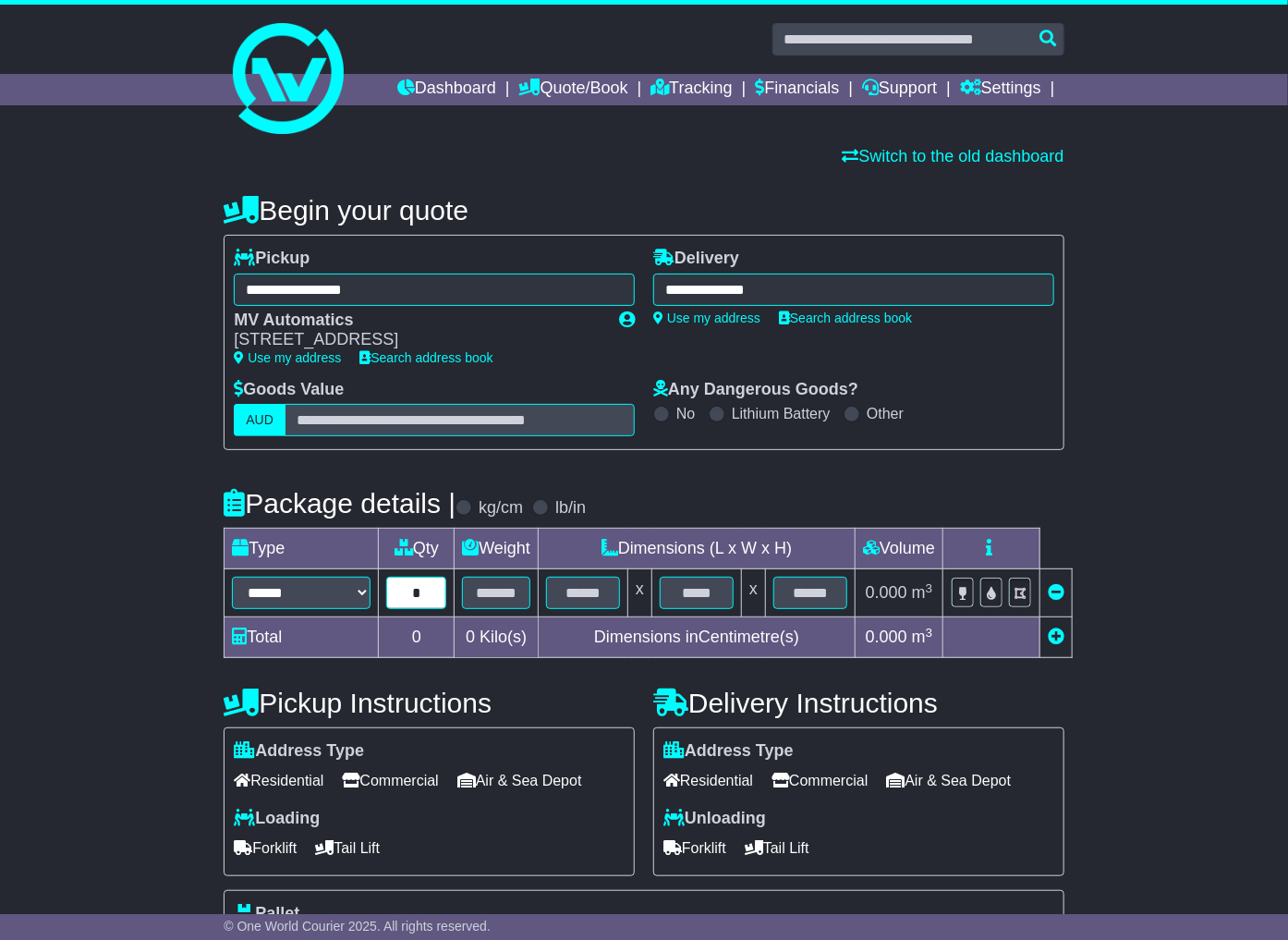 type on "*" 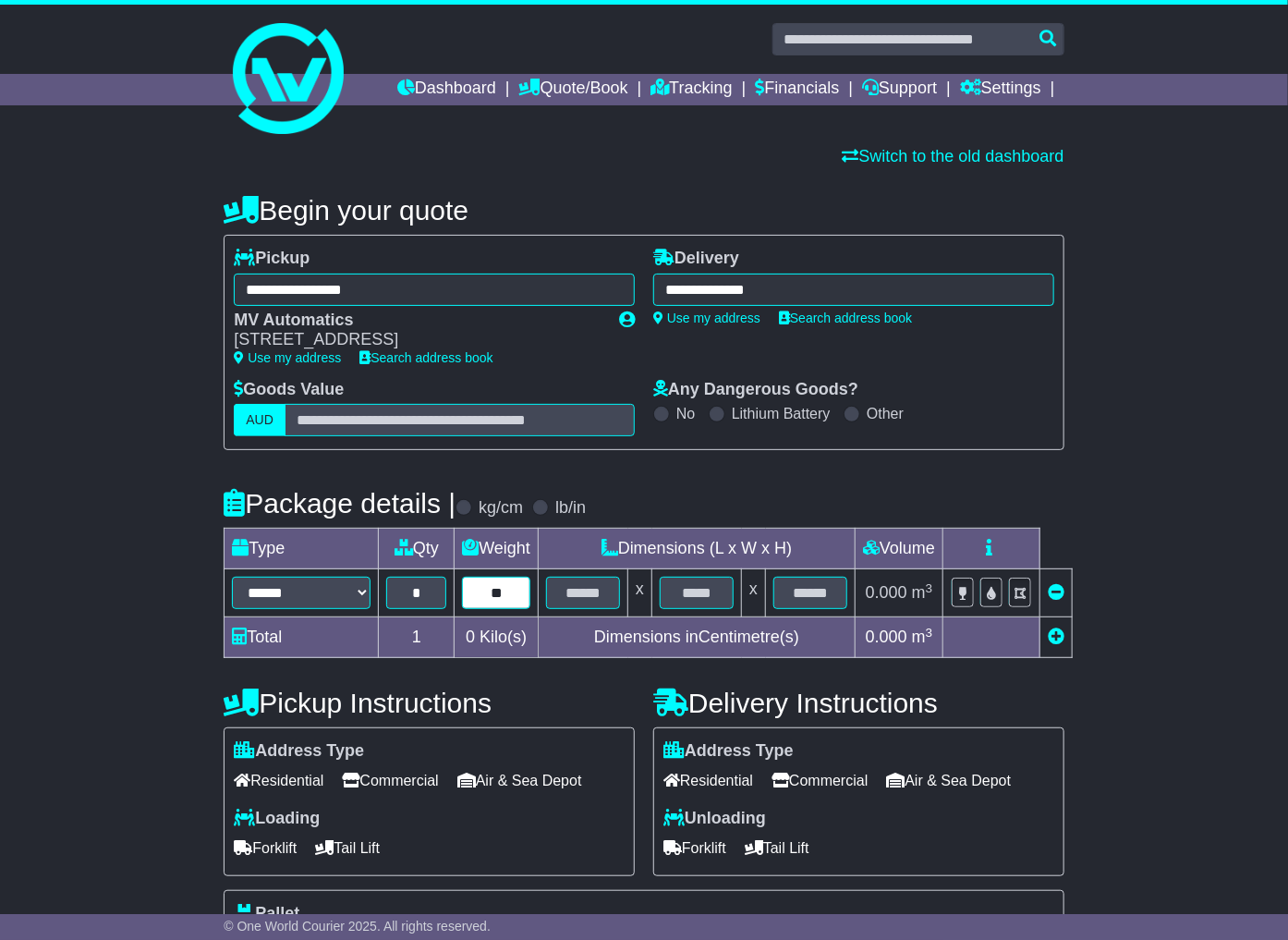type on "**" 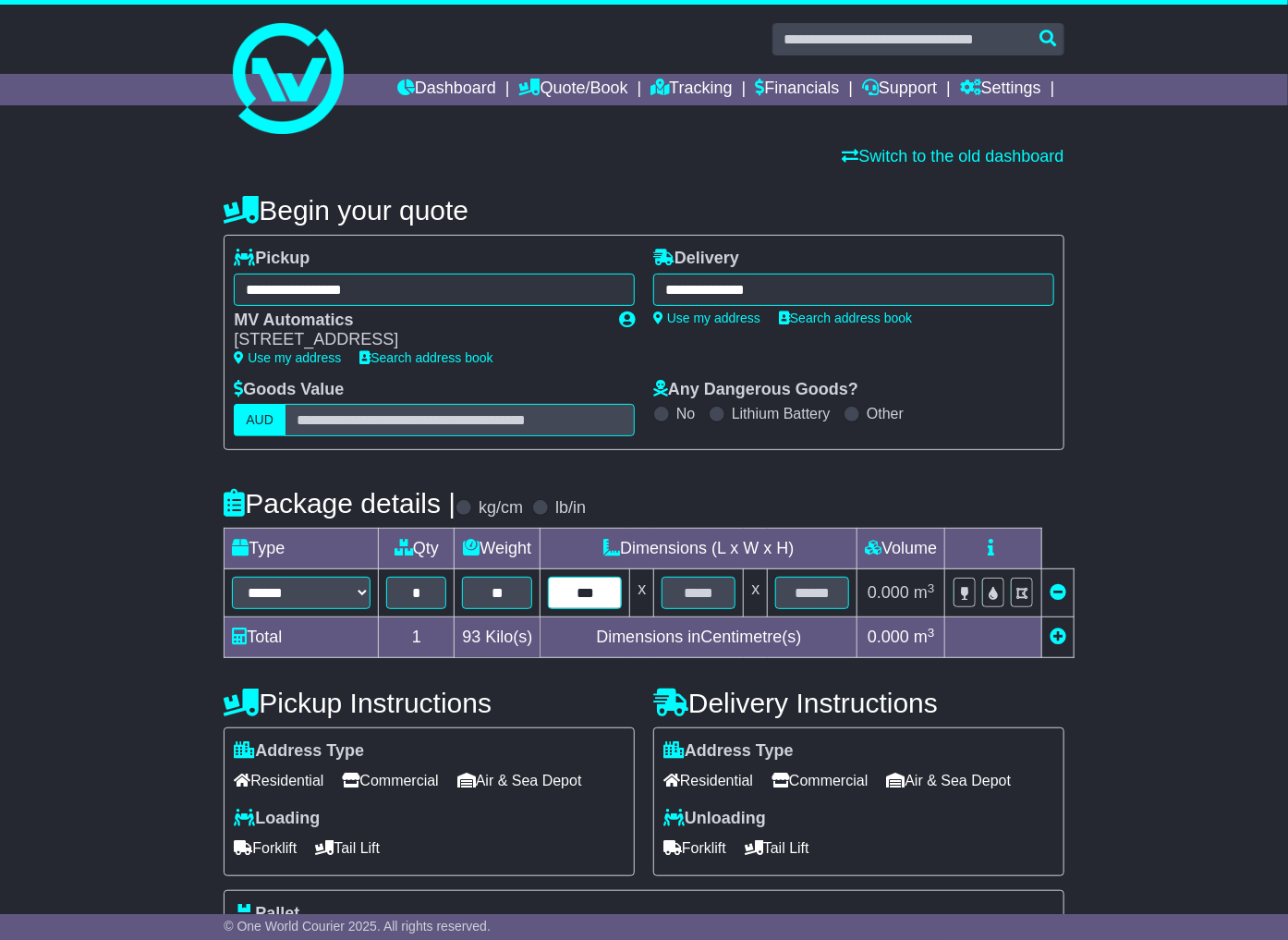 type on "***" 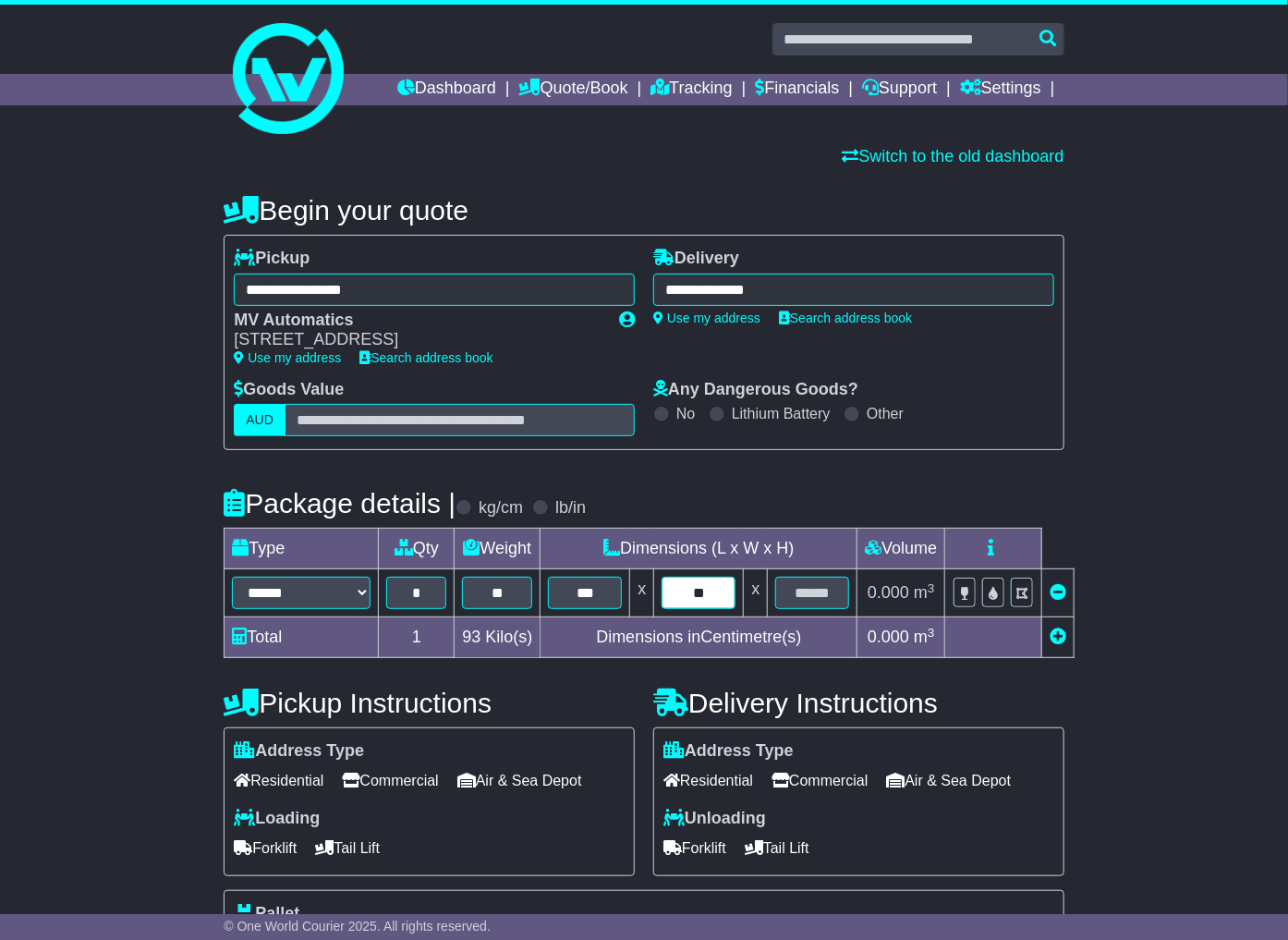 type on "**" 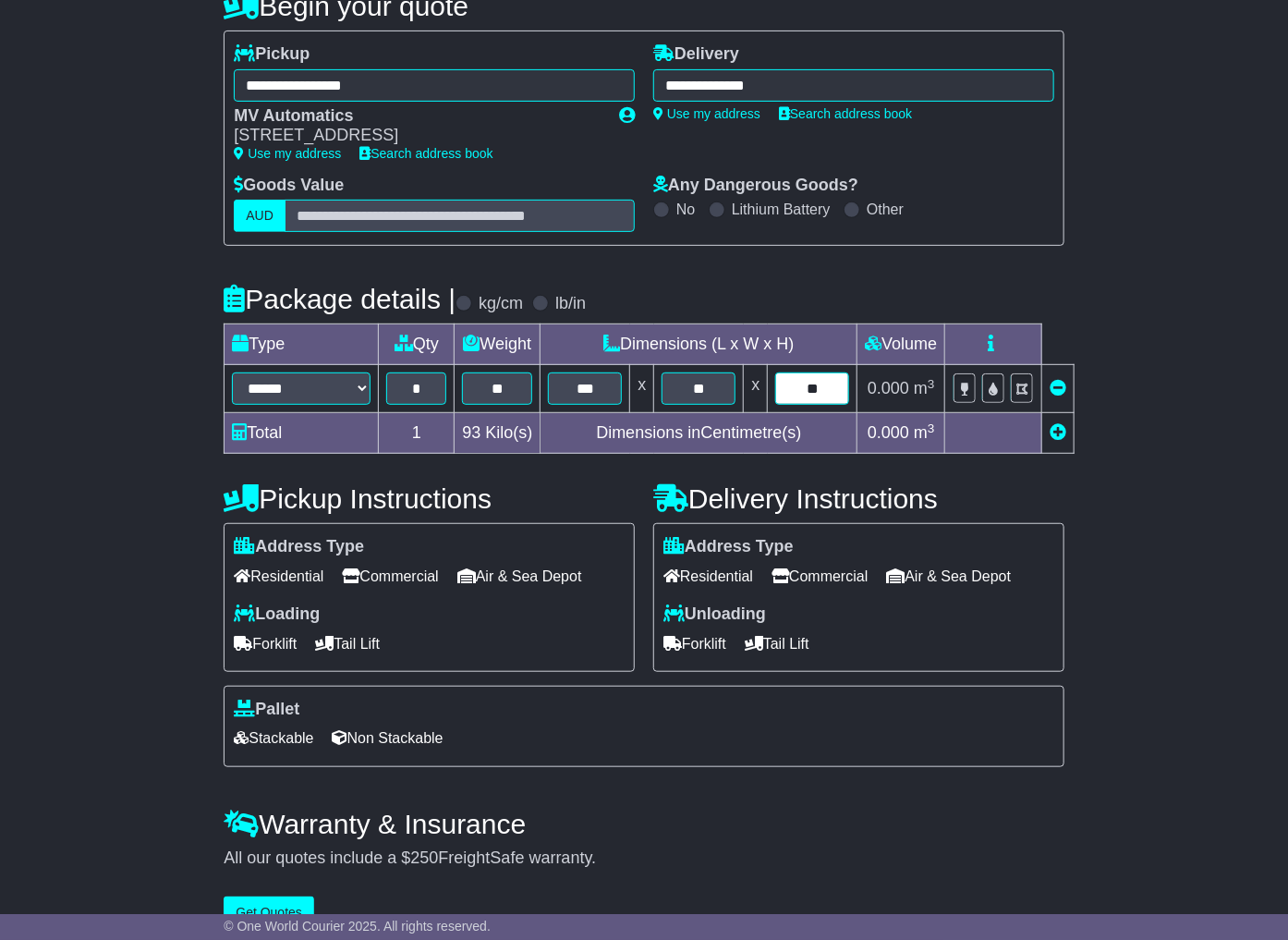 scroll, scrollTop: 205, scrollLeft: 0, axis: vertical 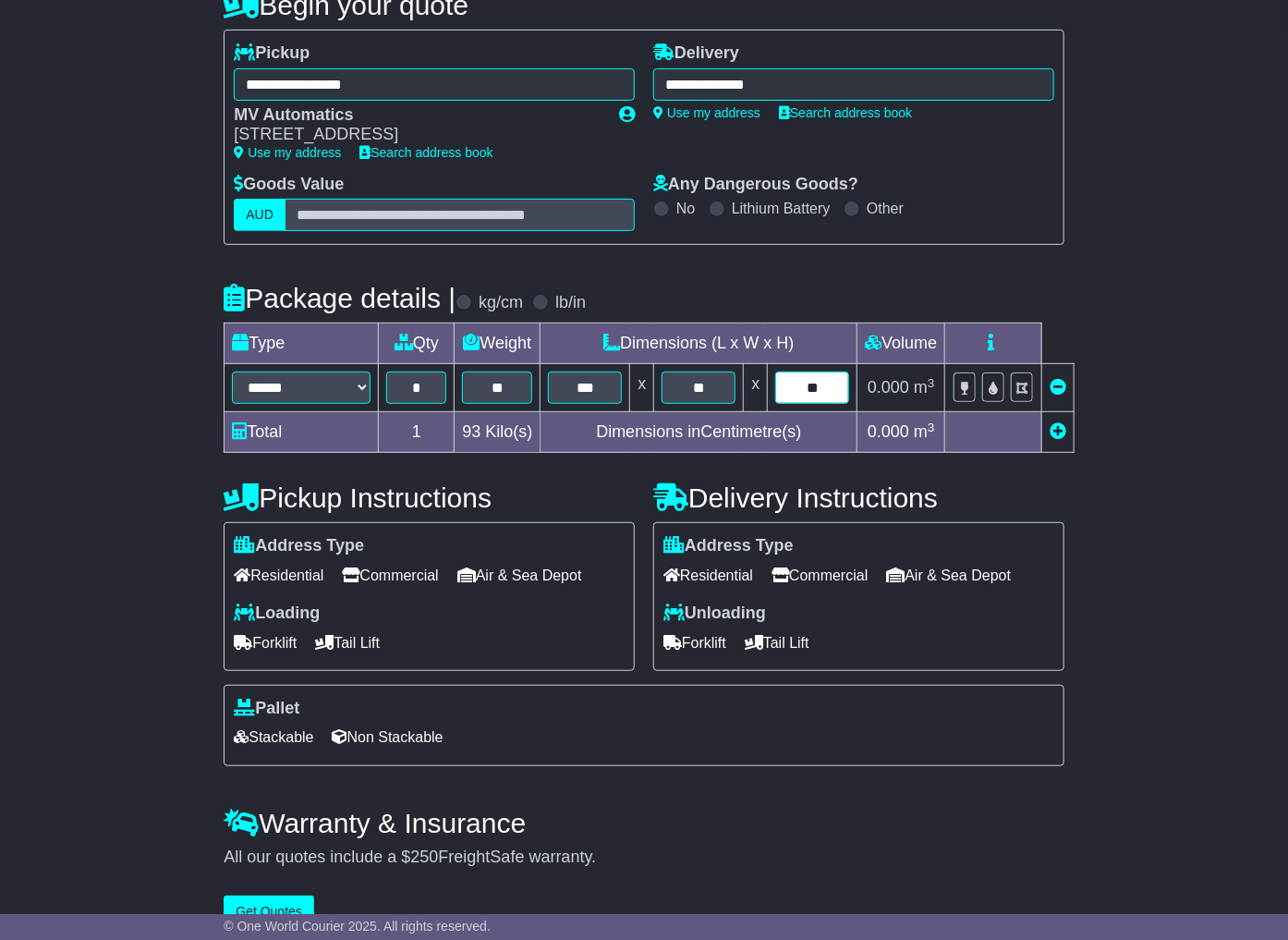 type on "**" 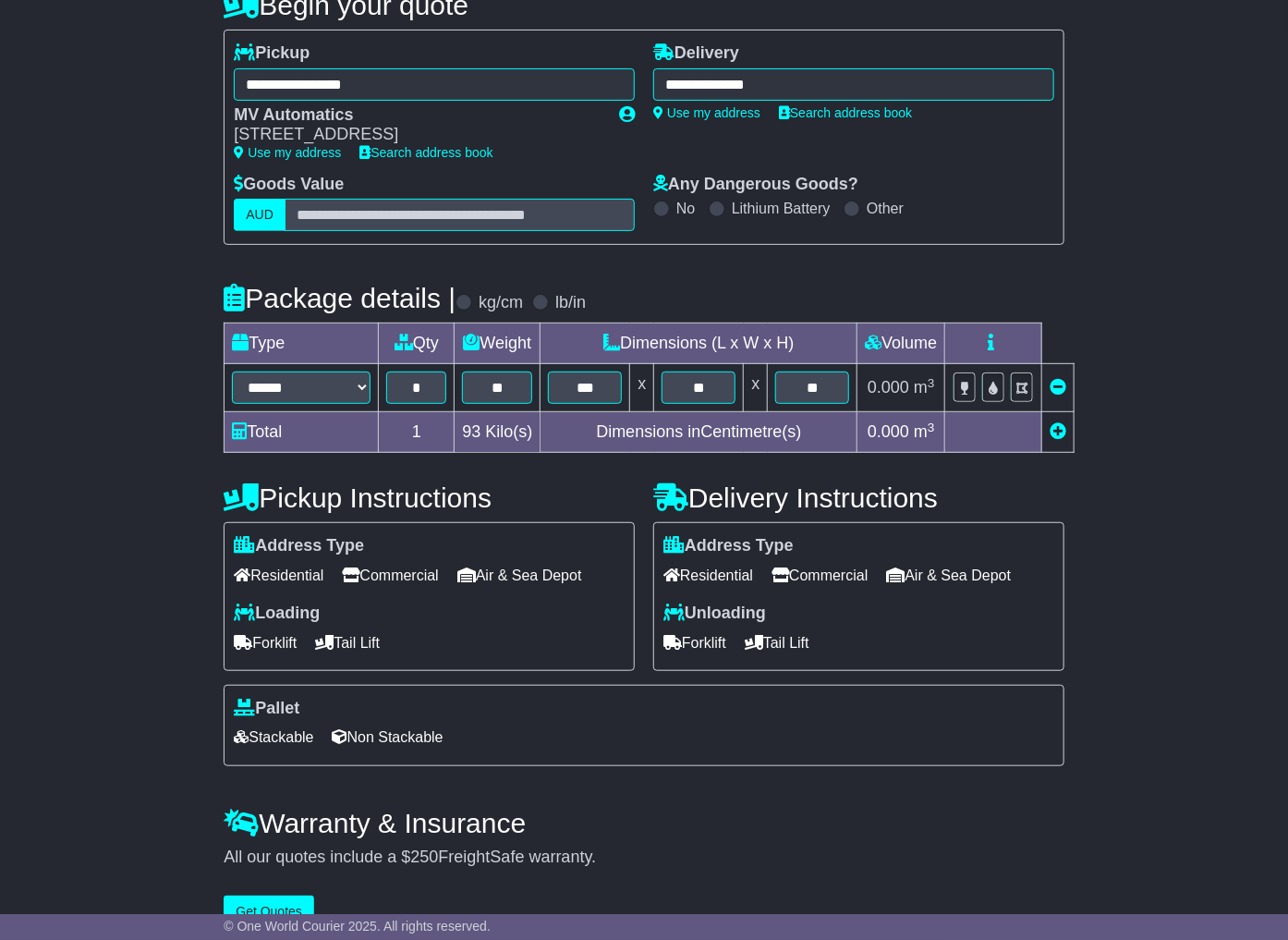click on "Commercial" at bounding box center [820, 575] 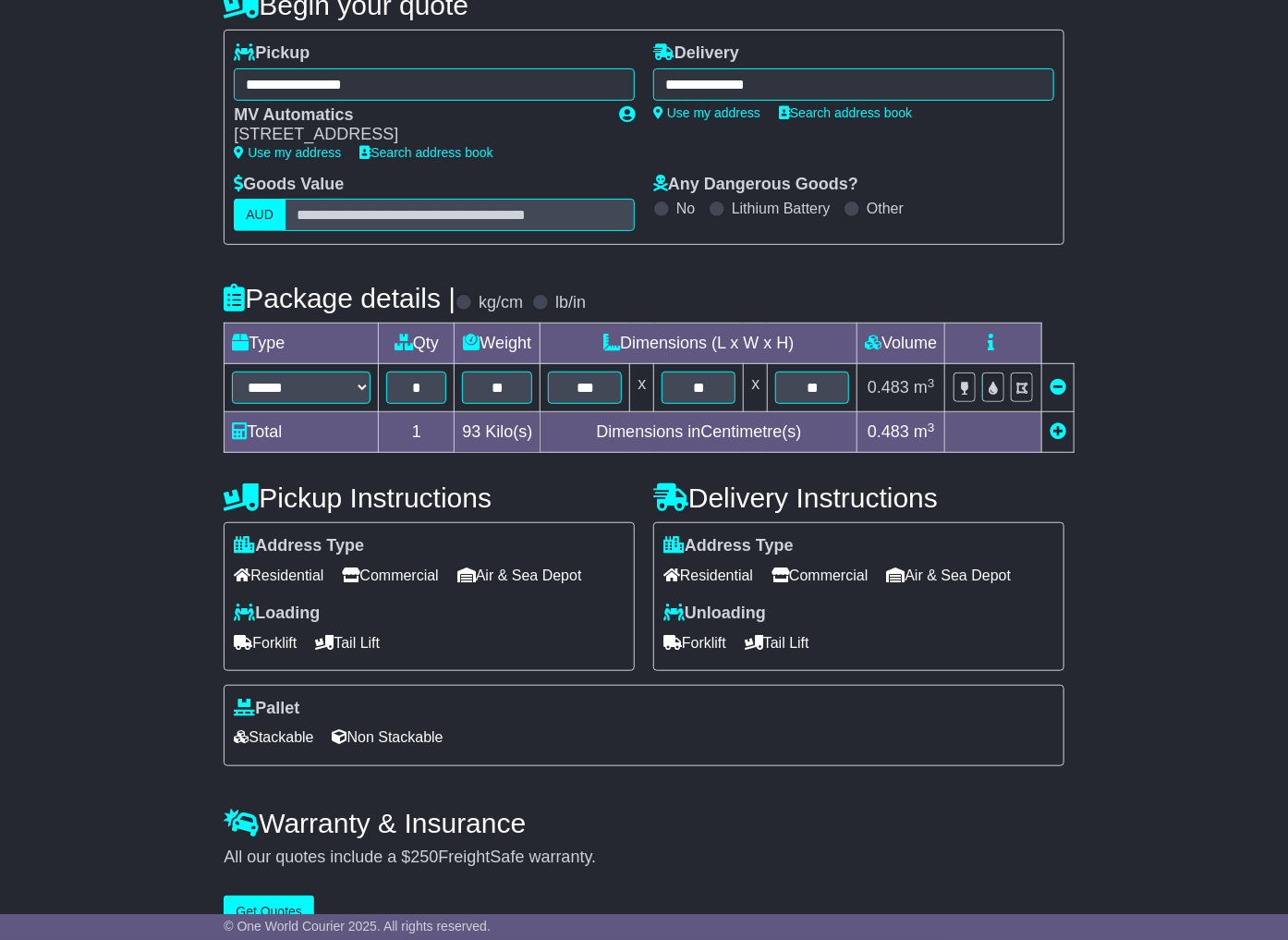 click on "Forklift" at bounding box center (695, 642) 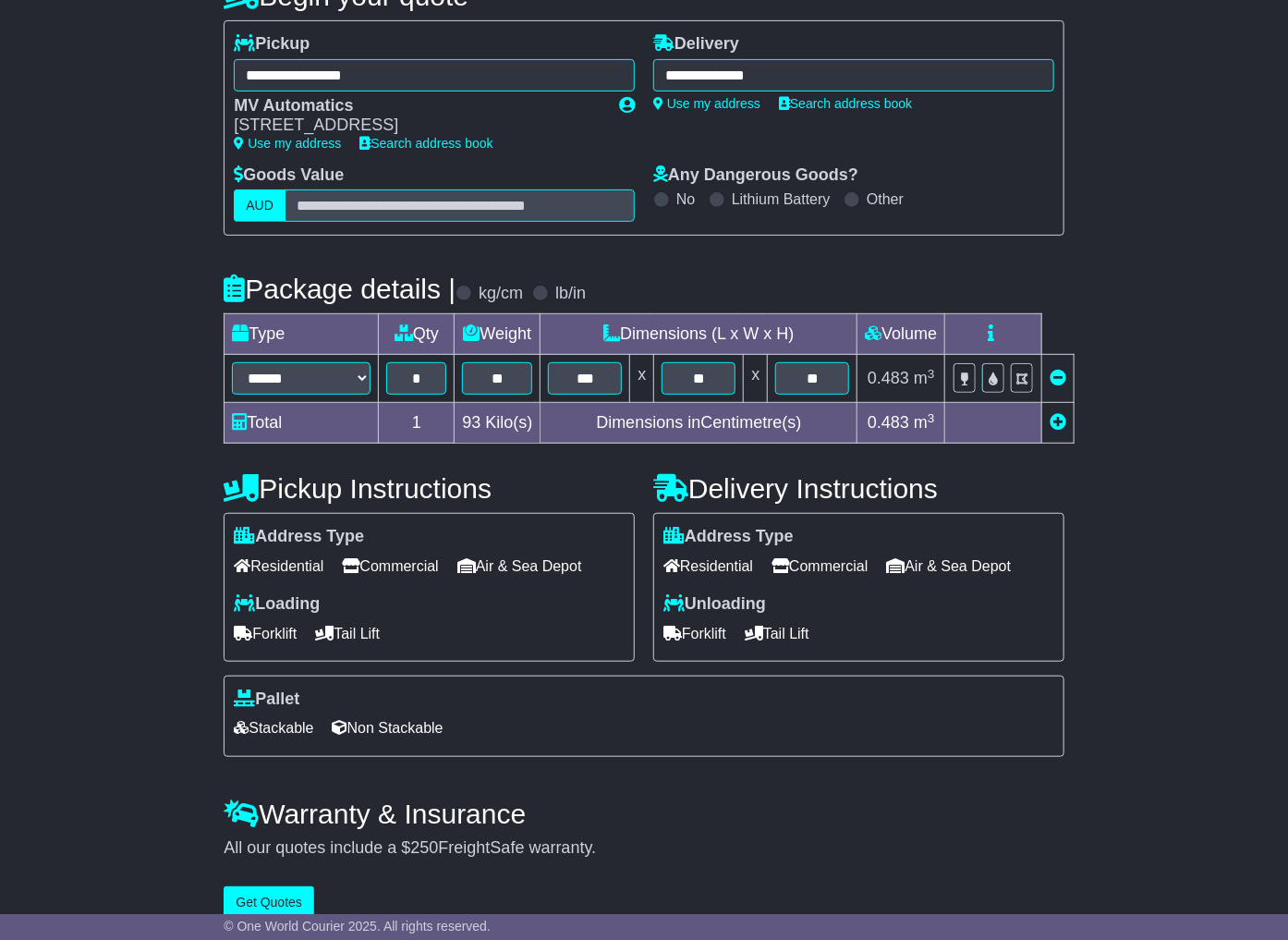 scroll, scrollTop: 245, scrollLeft: 0, axis: vertical 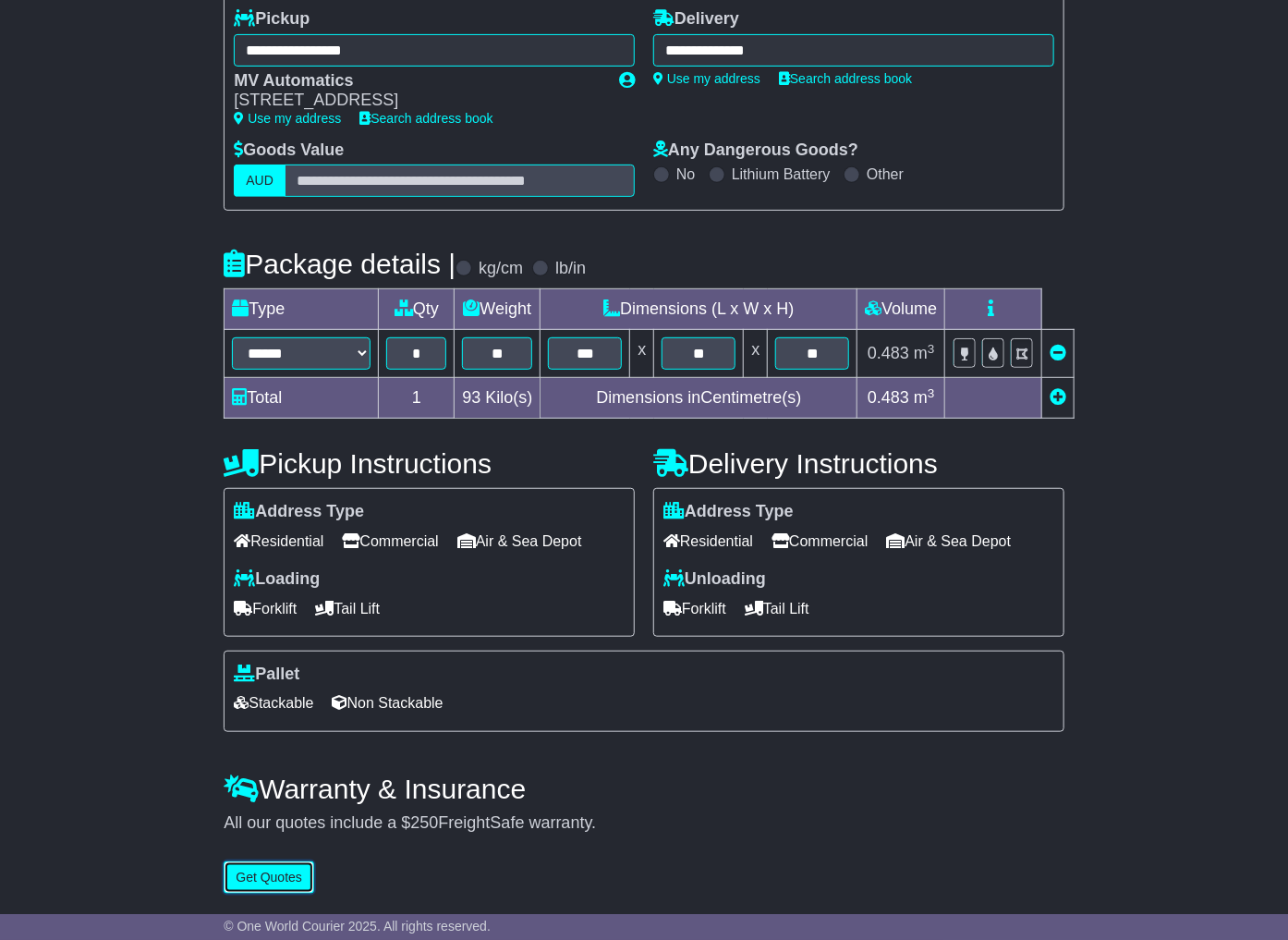 click on "Get Quotes" at bounding box center (269, 877) 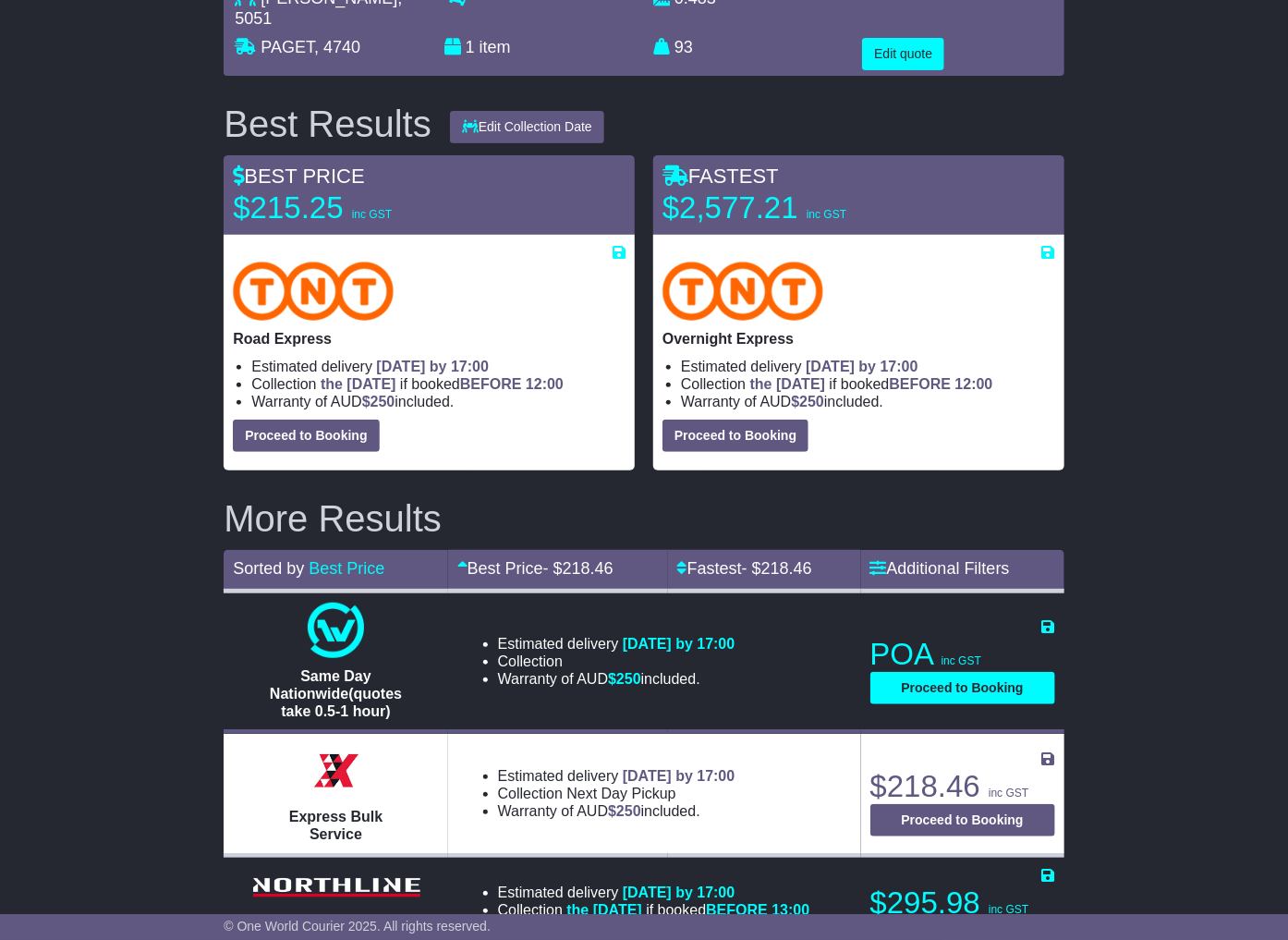 scroll, scrollTop: 0, scrollLeft: 0, axis: both 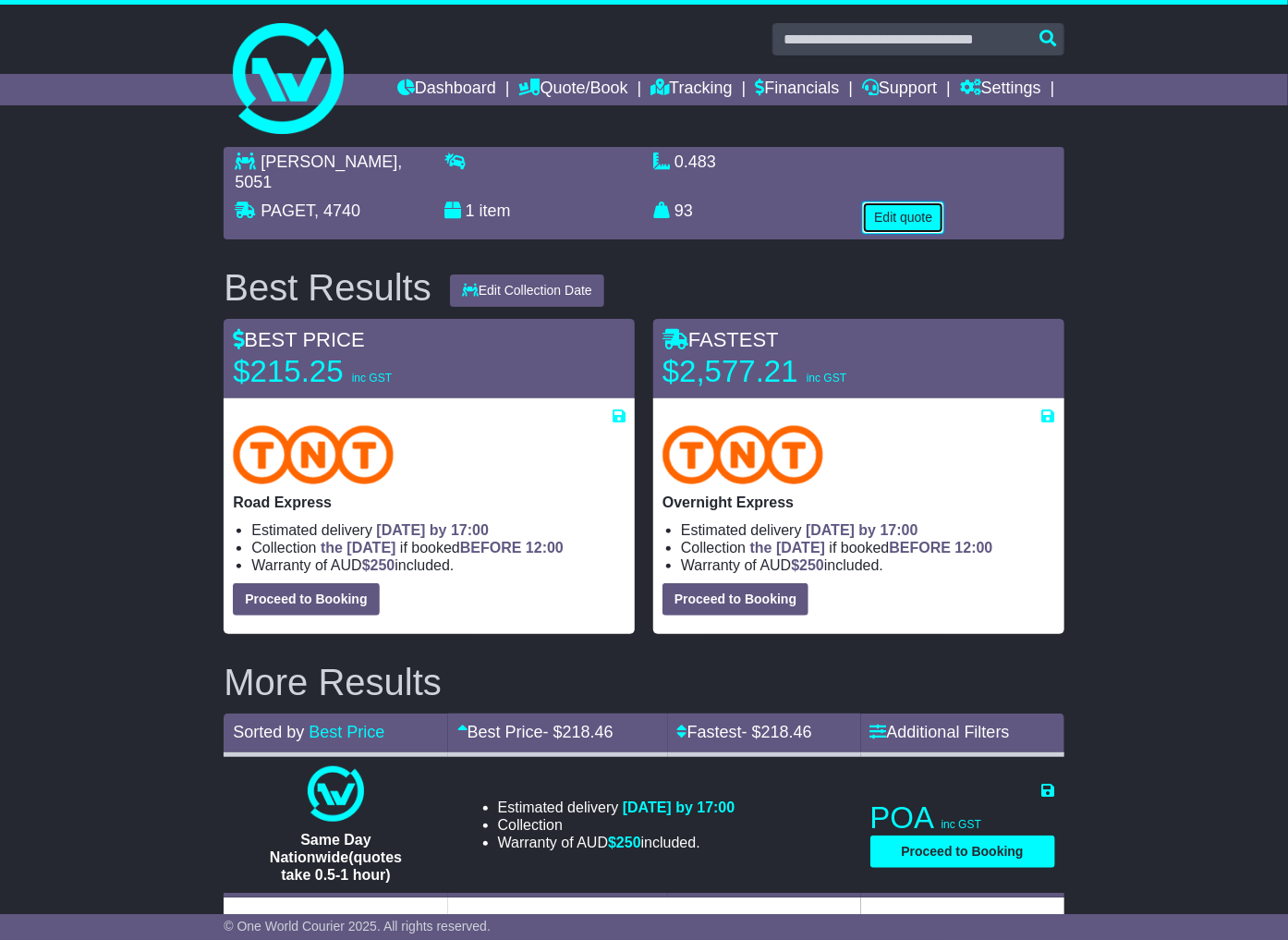 click on "Edit quote" at bounding box center [903, 217] 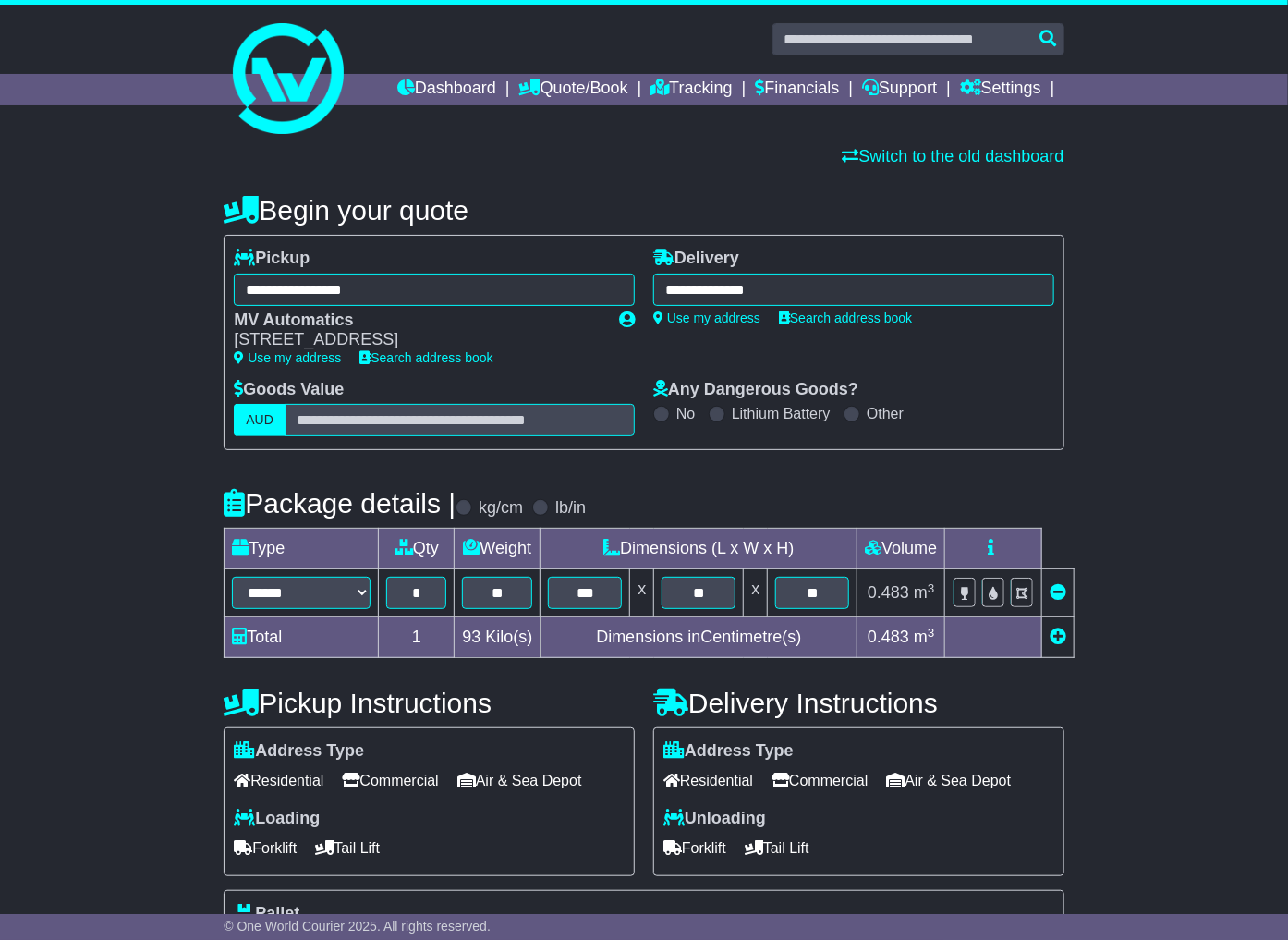 drag, startPoint x: 365, startPoint y: 854, endPoint x: 456, endPoint y: 866, distance: 91.7878 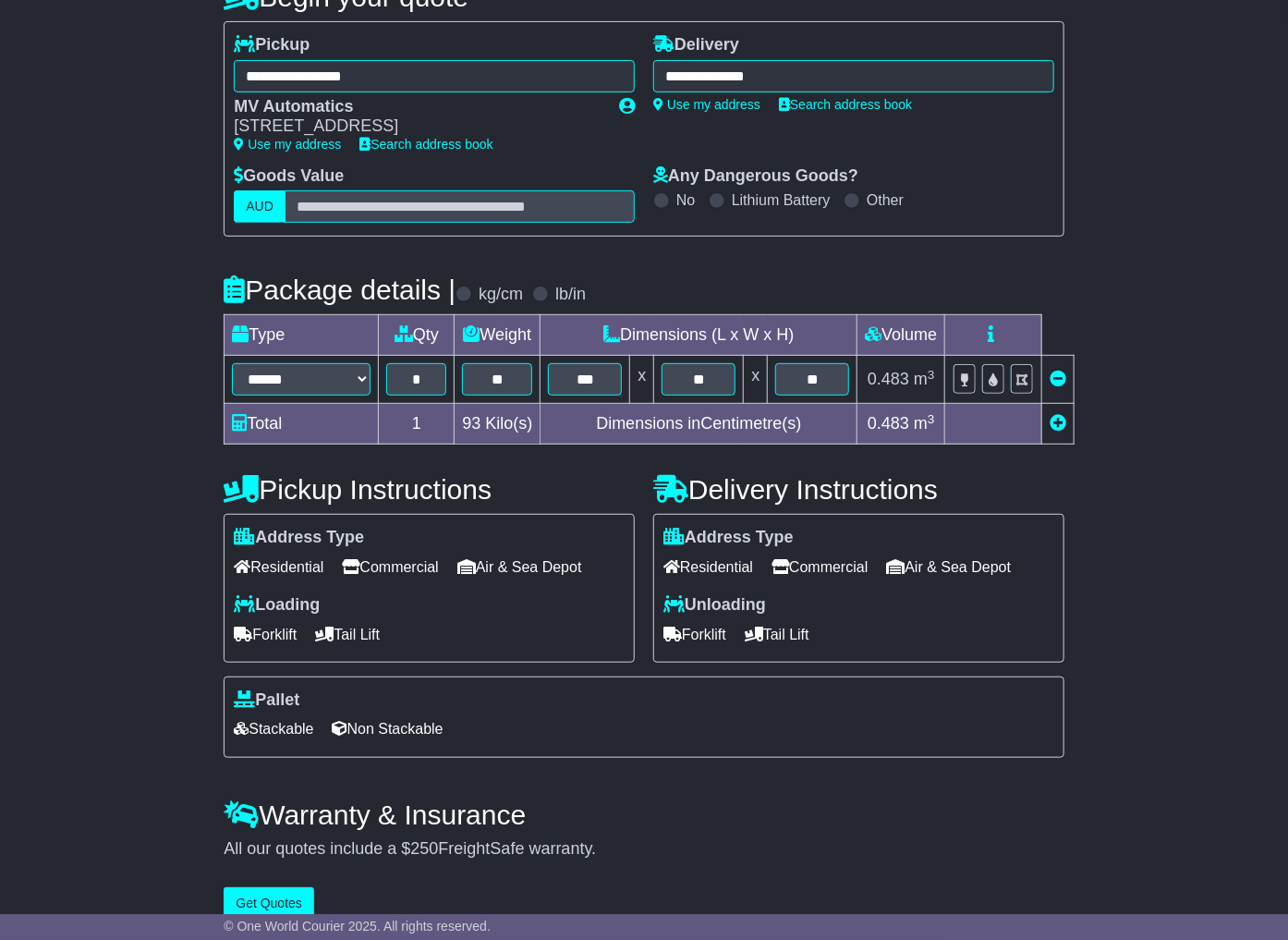 scroll, scrollTop: 245, scrollLeft: 0, axis: vertical 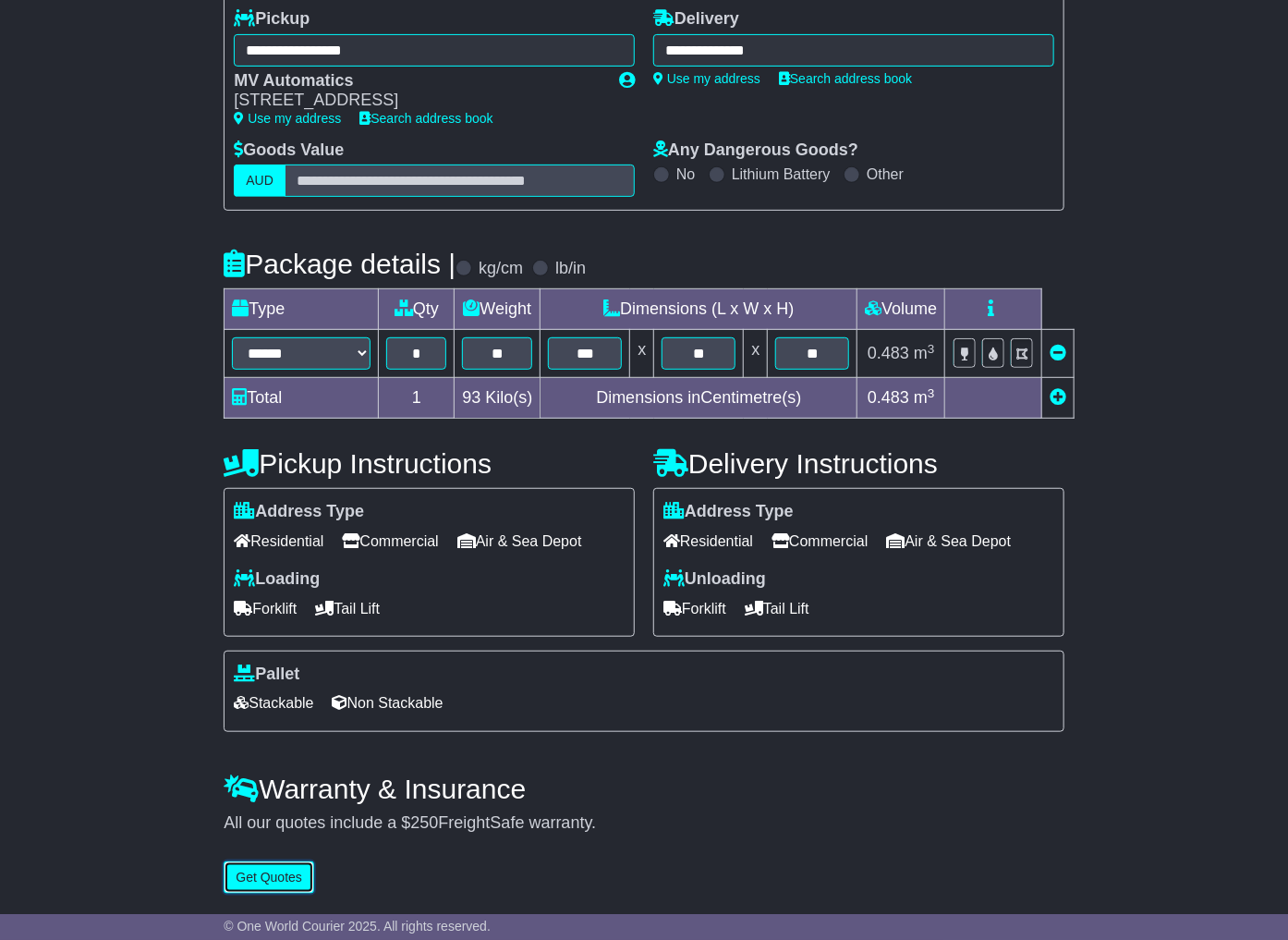 click on "Get Quotes" at bounding box center (269, 877) 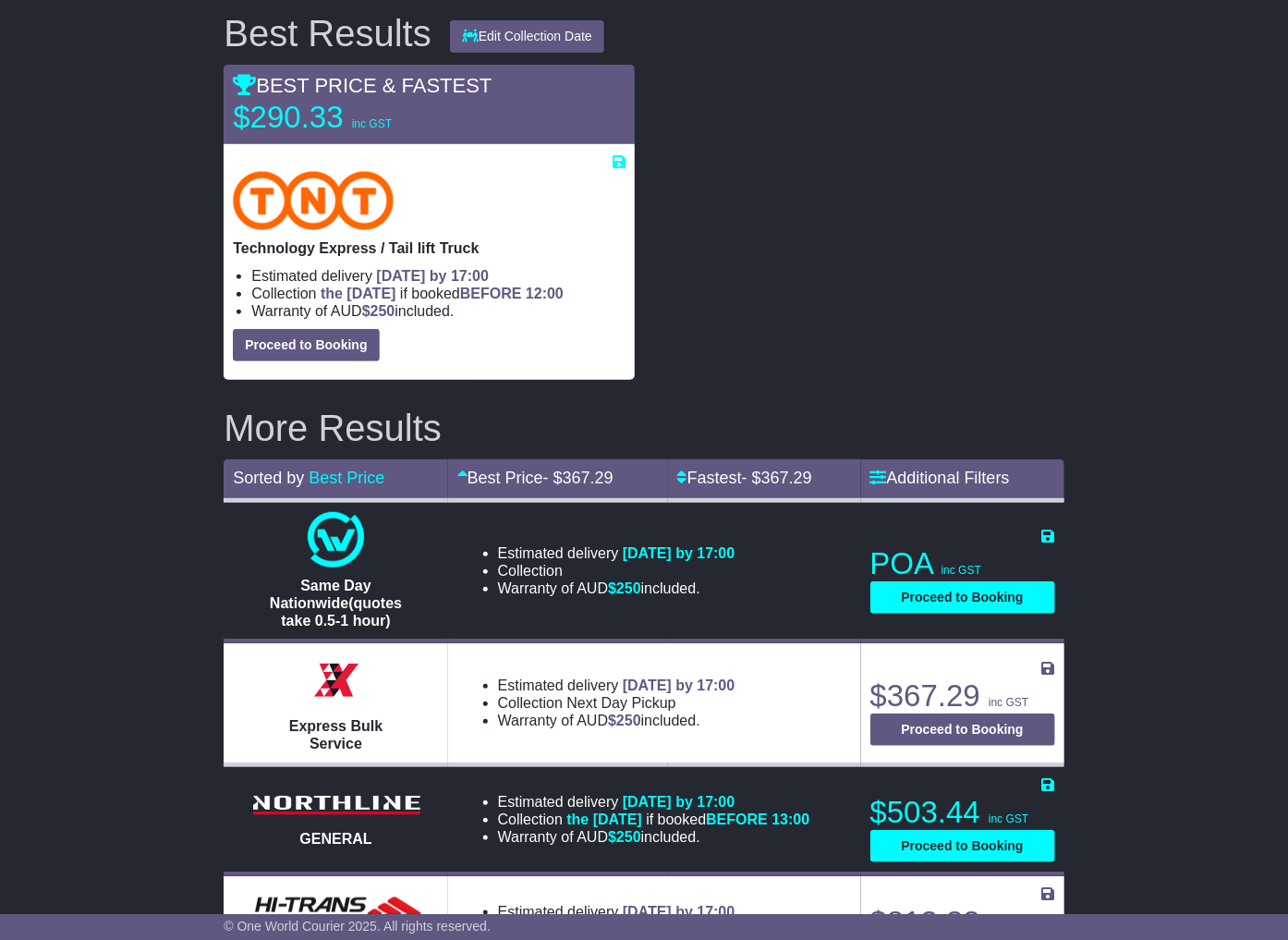 scroll, scrollTop: 0, scrollLeft: 0, axis: both 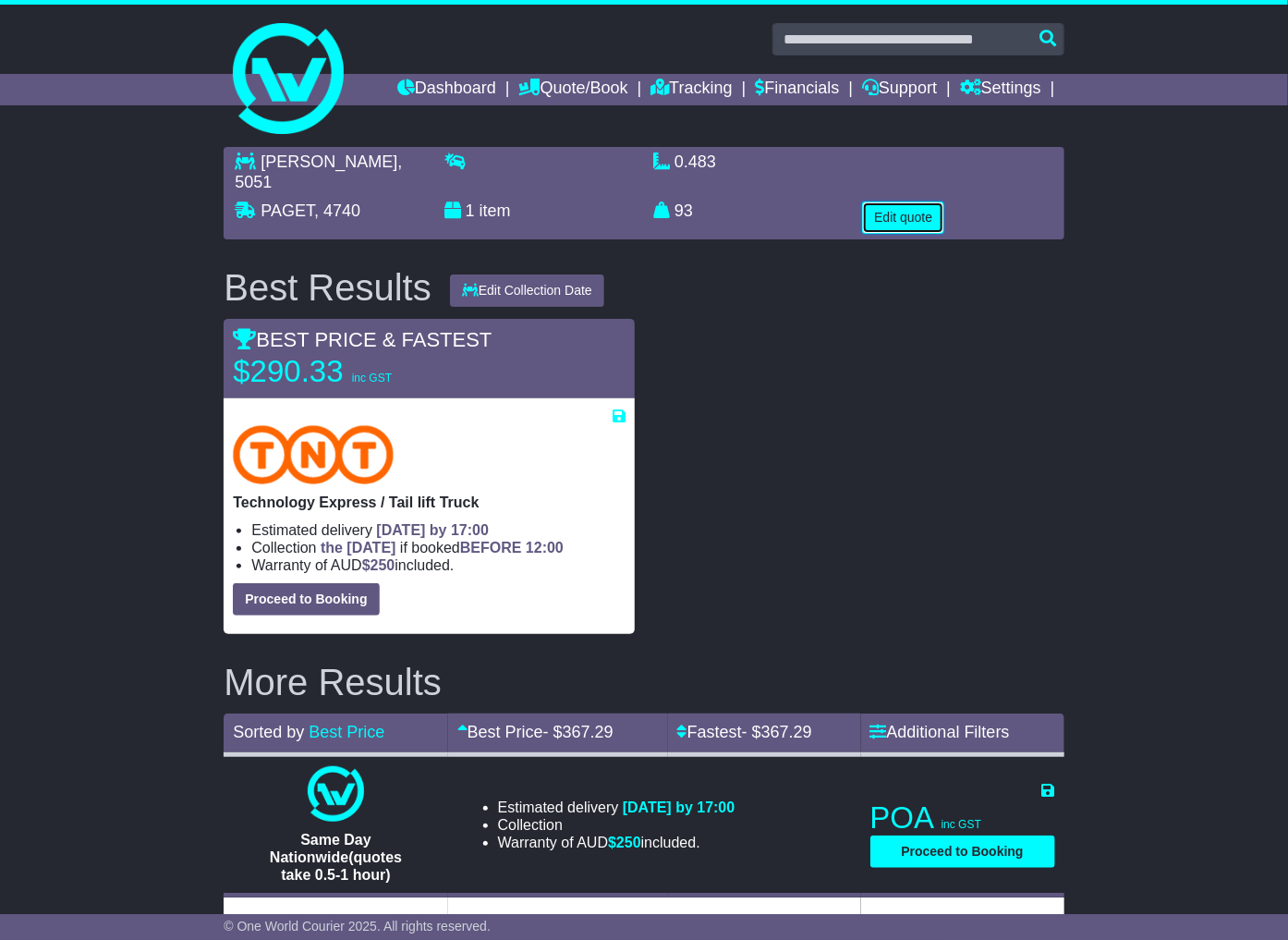 click on "Edit quote" at bounding box center (903, 217) 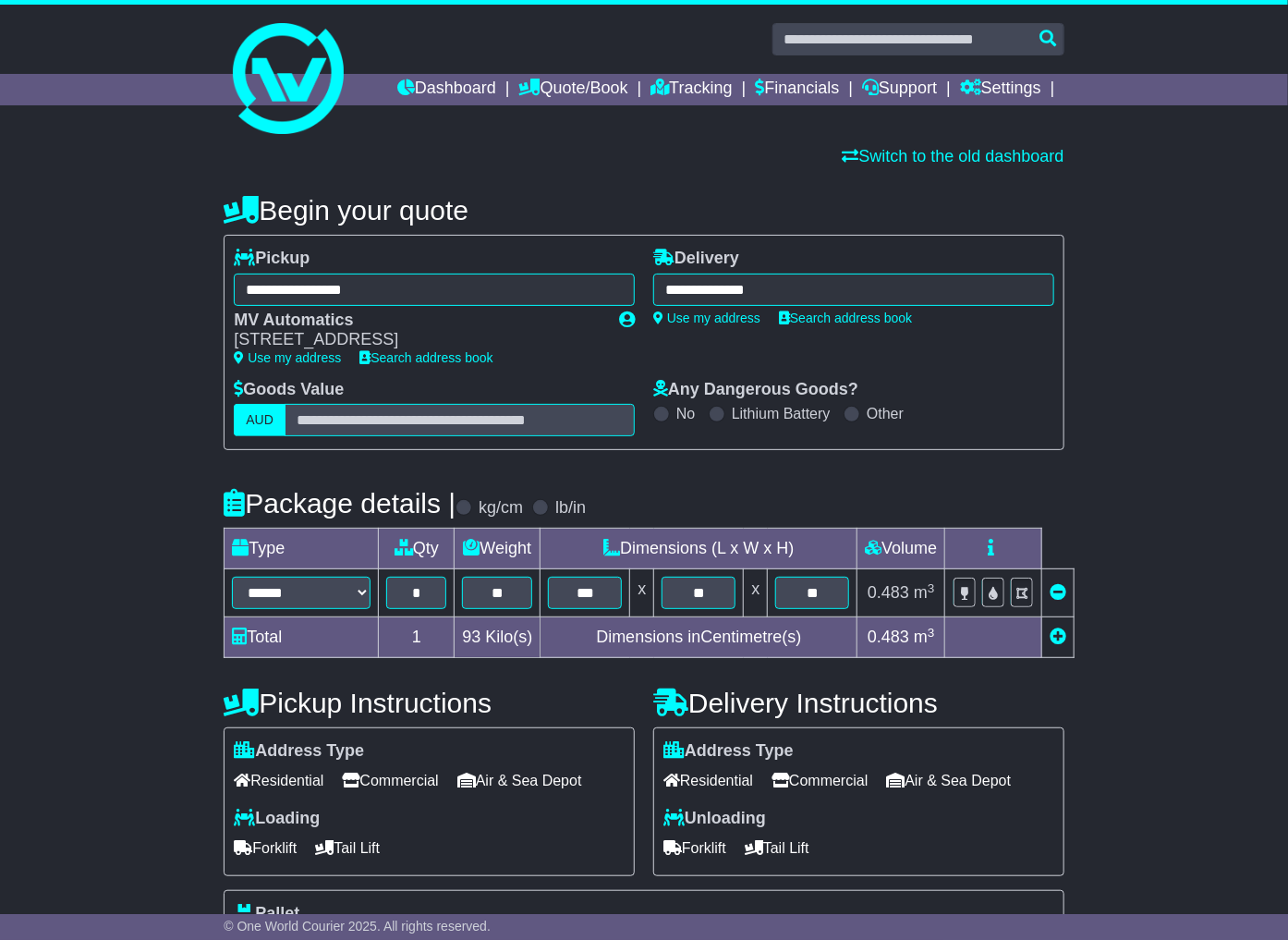 drag, startPoint x: 279, startPoint y: 856, endPoint x: 292, endPoint y: 855, distance: 13.038405 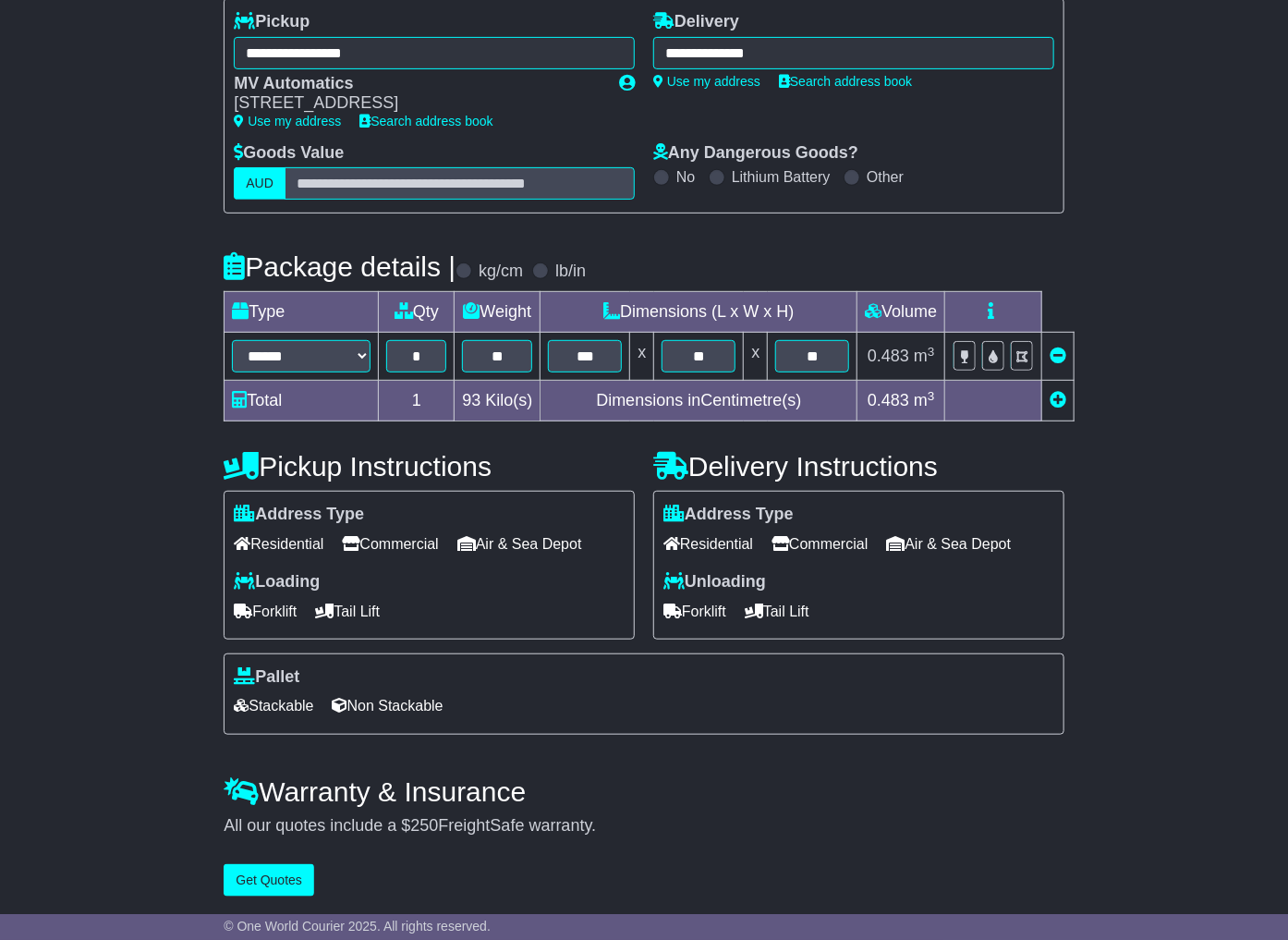 scroll, scrollTop: 245, scrollLeft: 0, axis: vertical 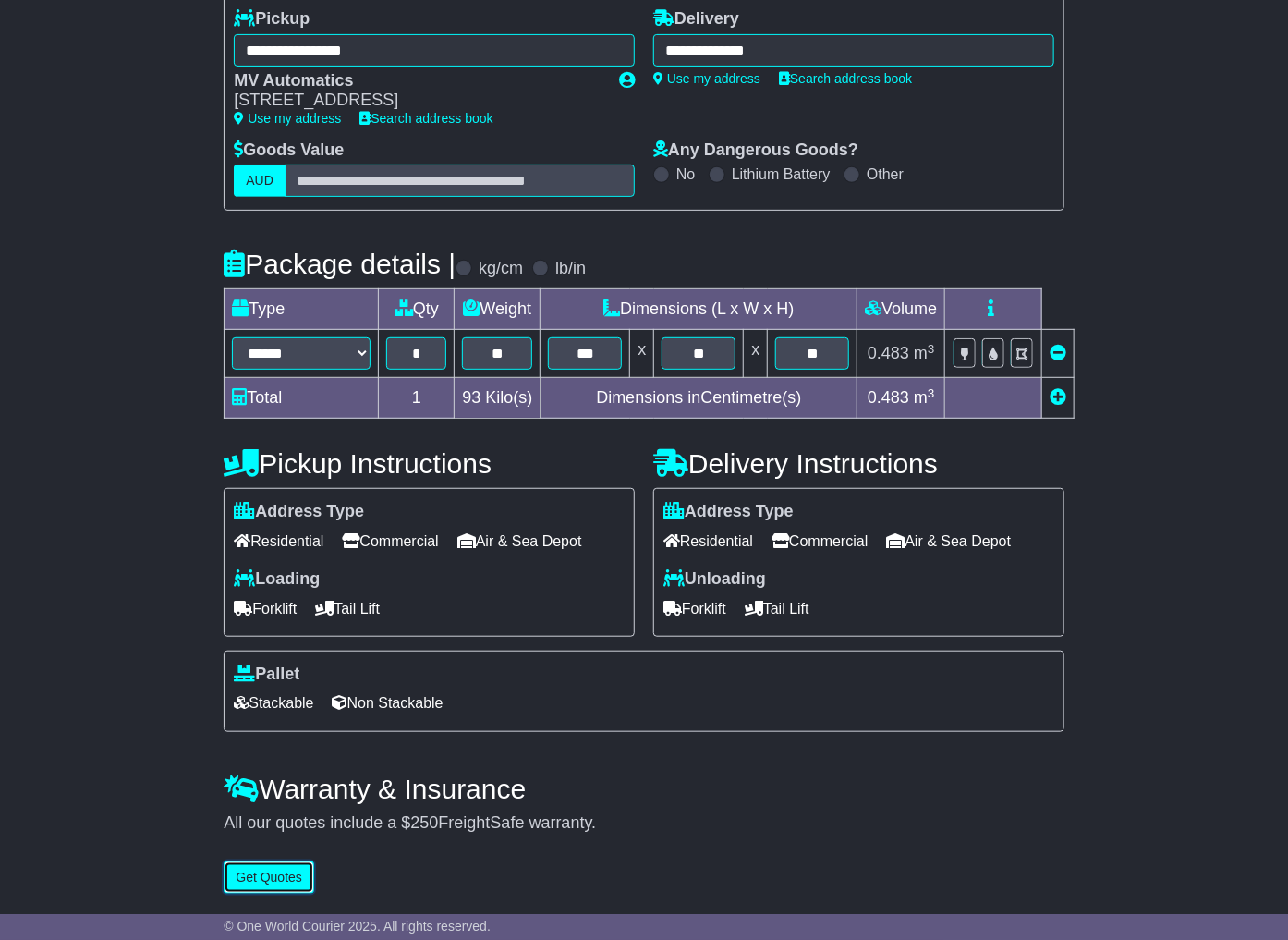 click on "Get Quotes" at bounding box center (269, 877) 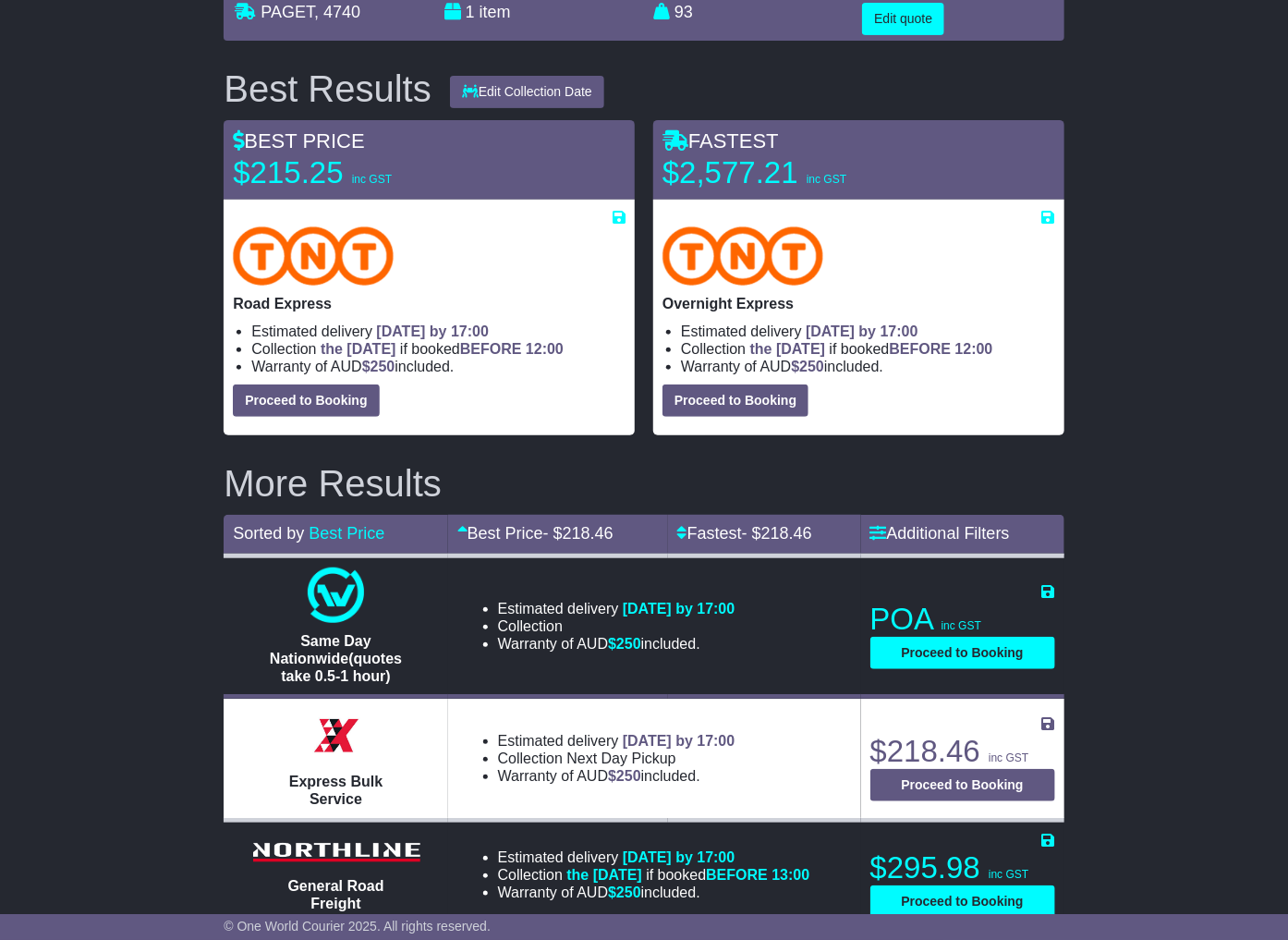 scroll, scrollTop: 132, scrollLeft: 0, axis: vertical 